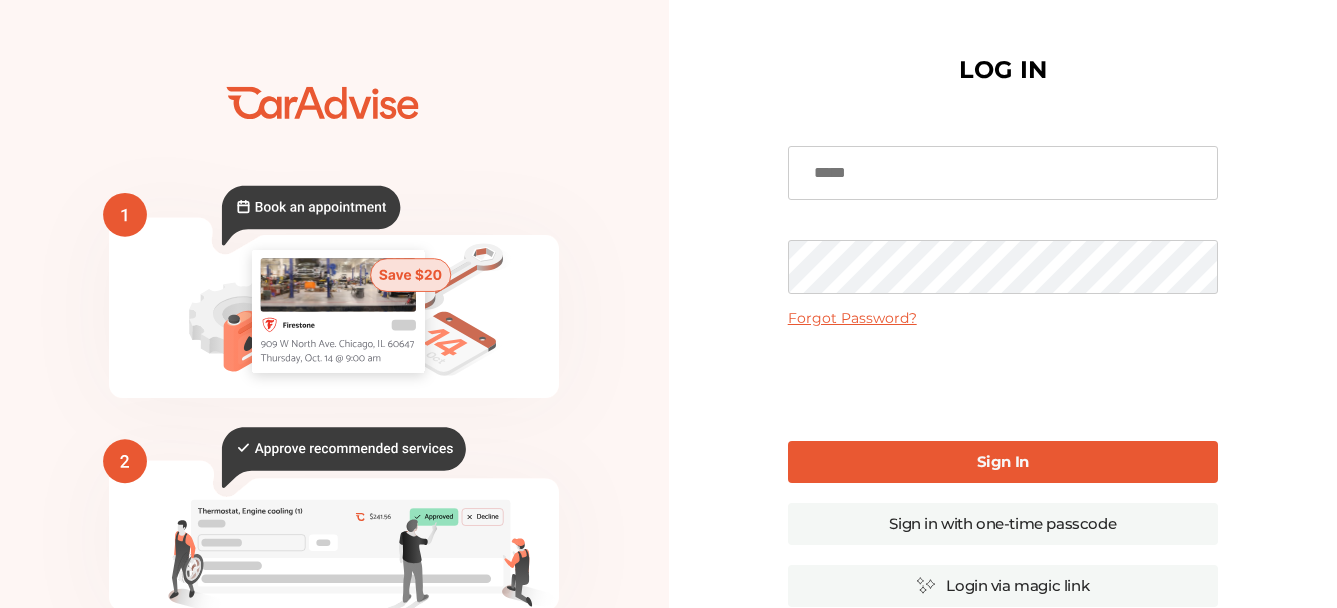 scroll, scrollTop: 0, scrollLeft: 0, axis: both 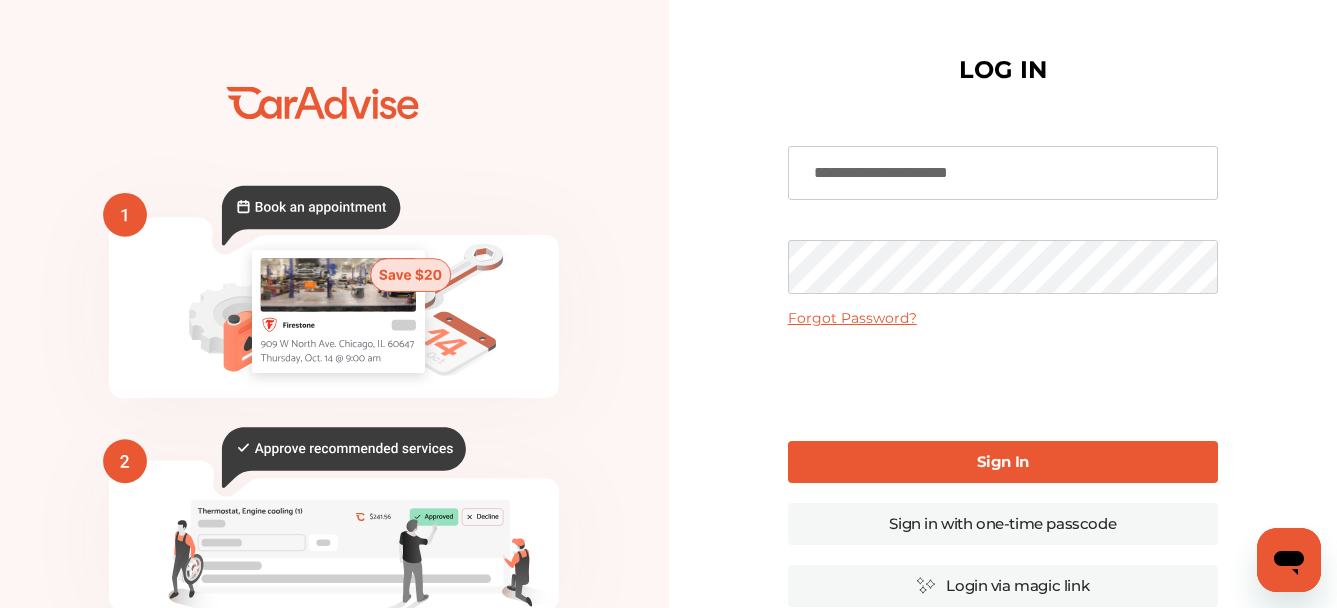 type on "**********" 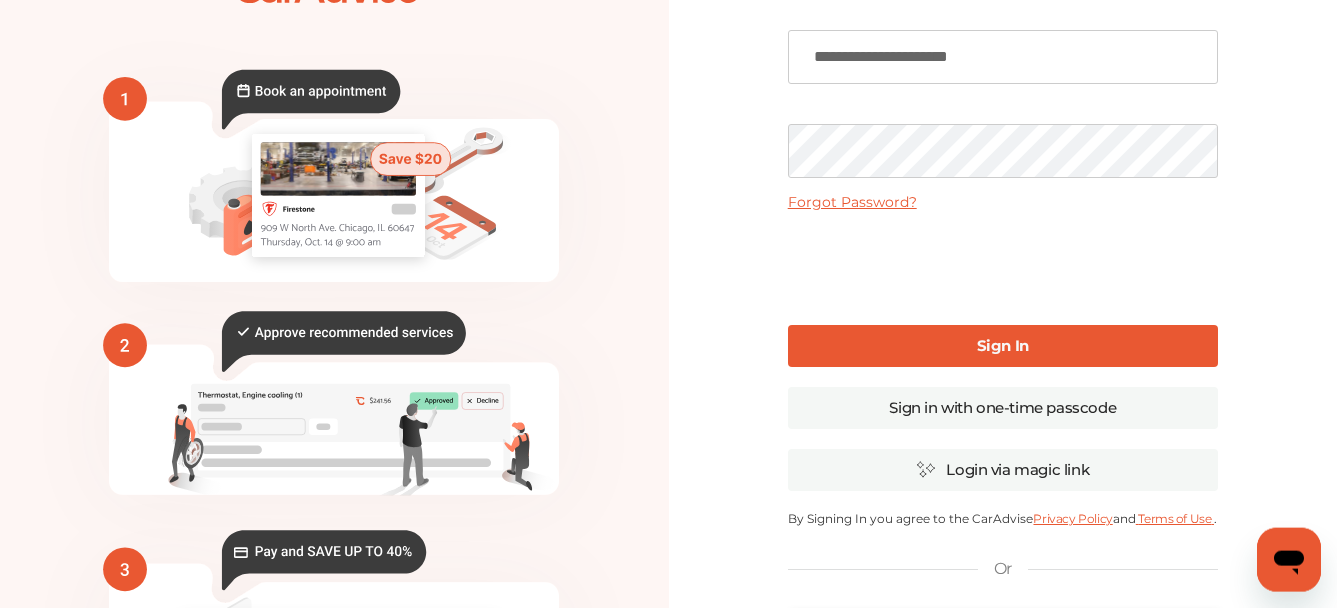 scroll, scrollTop: 204, scrollLeft: 0, axis: vertical 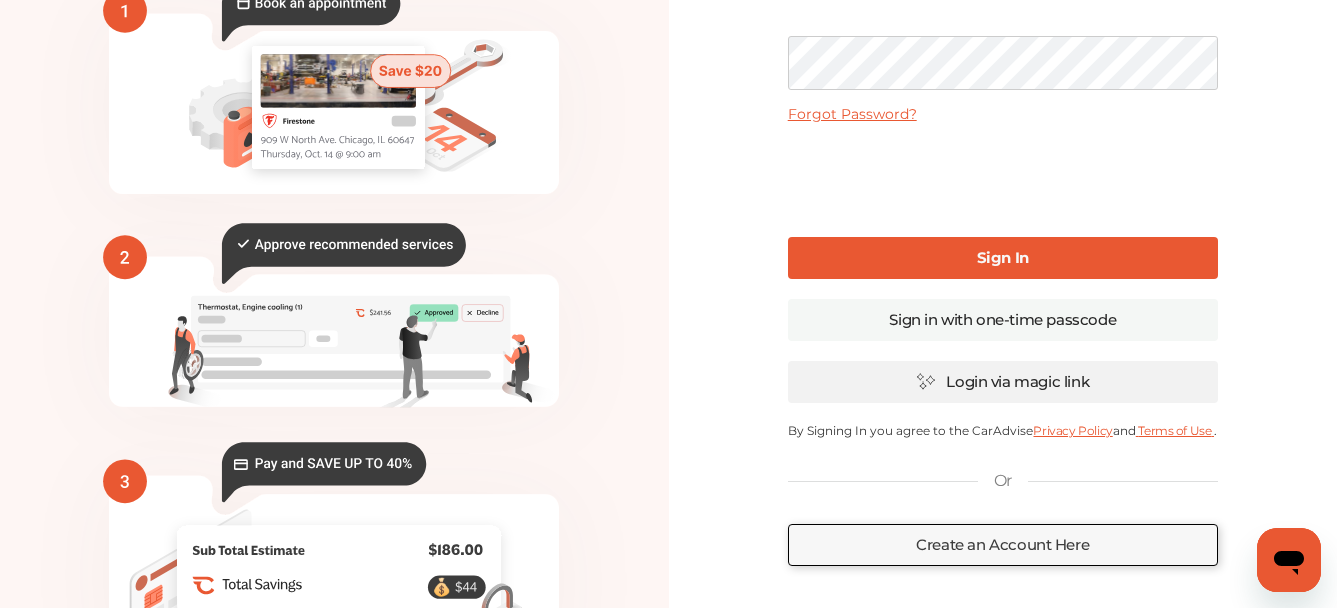 click on "Login via magic link" at bounding box center [1003, 382] 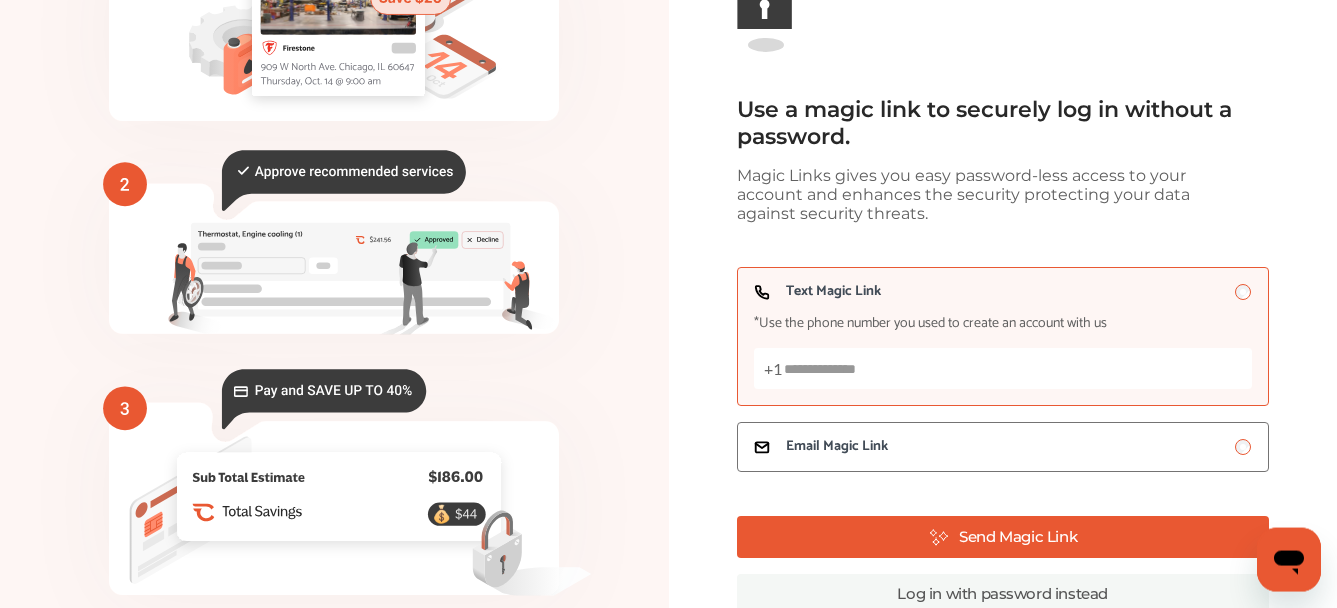 scroll, scrollTop: 296, scrollLeft: 0, axis: vertical 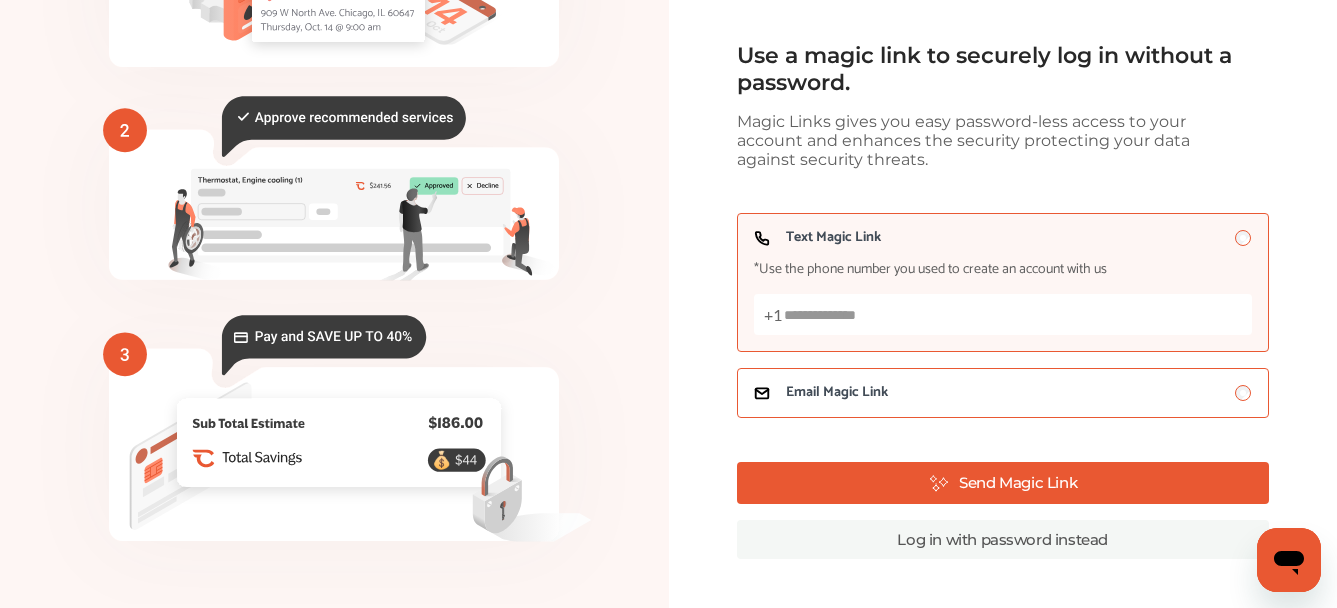 click on "Email Magic Link" at bounding box center [837, 393] 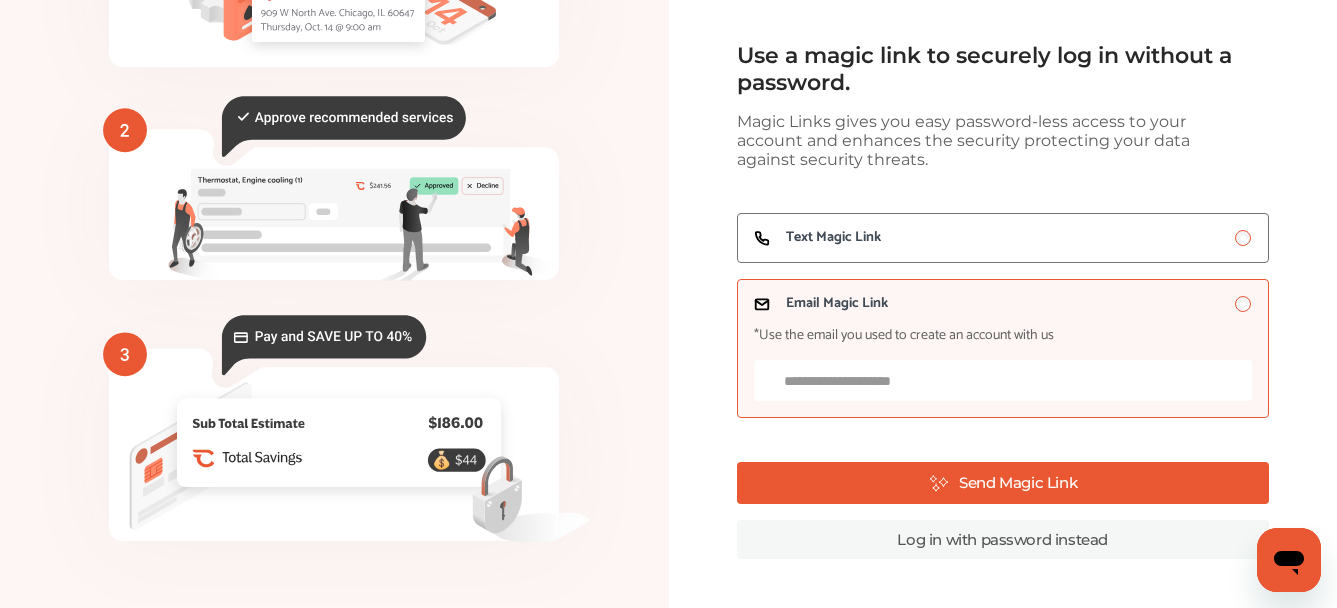 click on "Email Magic Link *Use the email you used to create an account with us" at bounding box center [1003, 380] 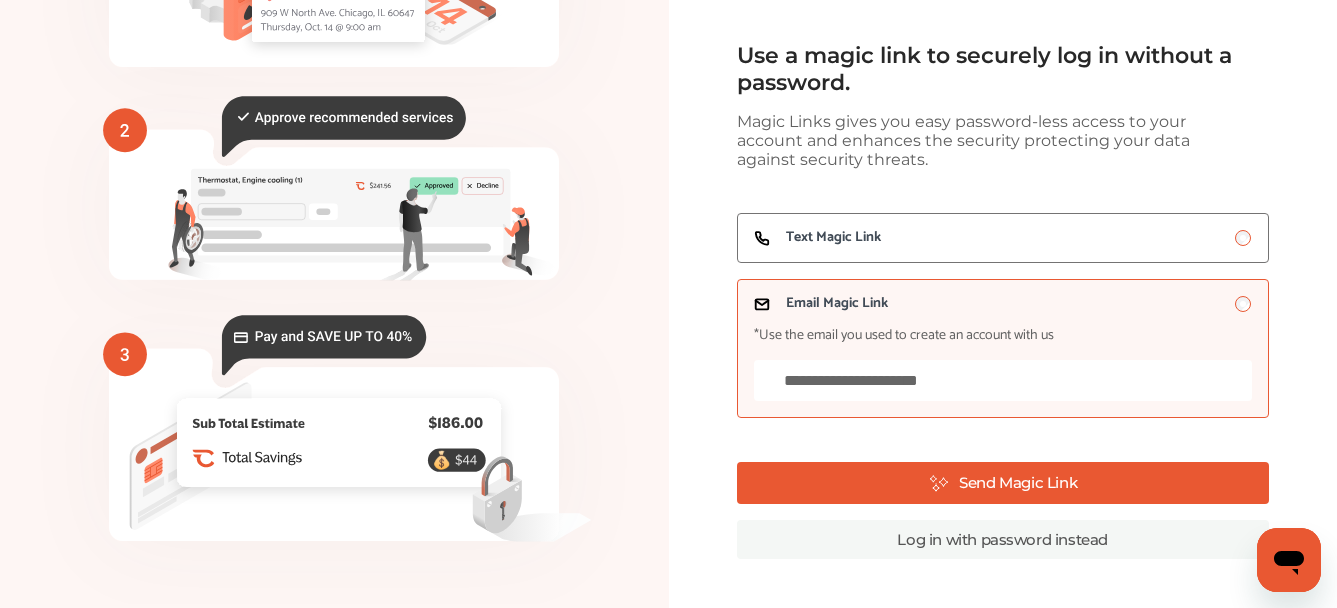 type on "**********" 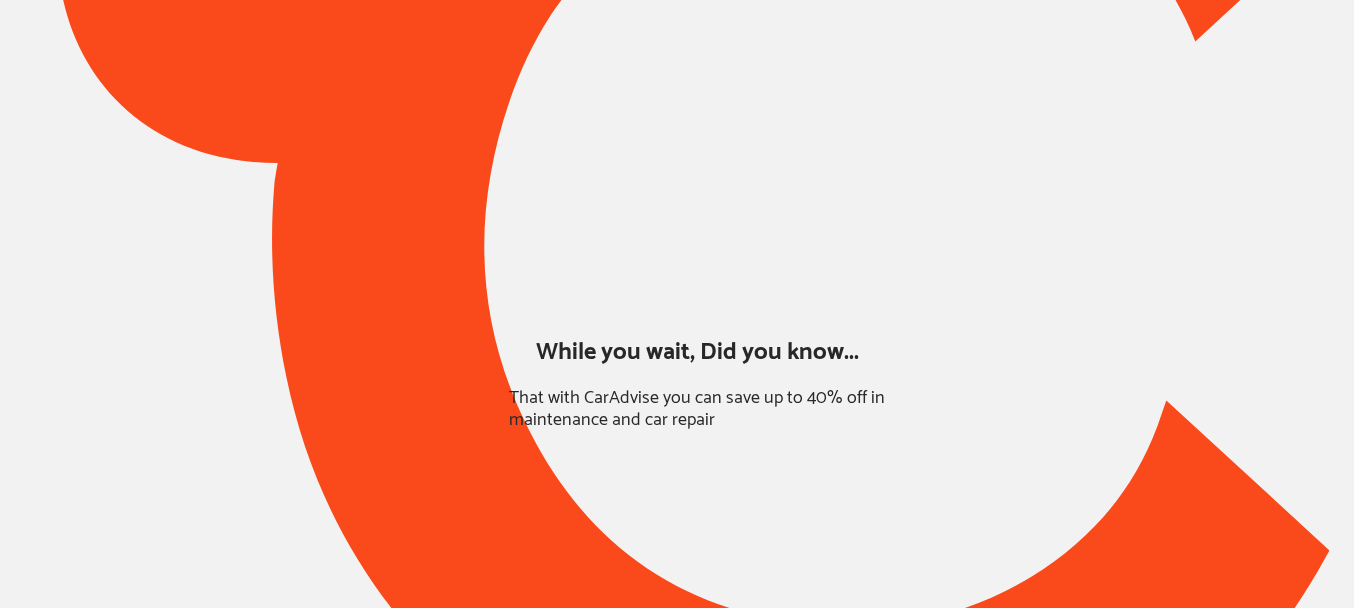 scroll, scrollTop: 0, scrollLeft: 0, axis: both 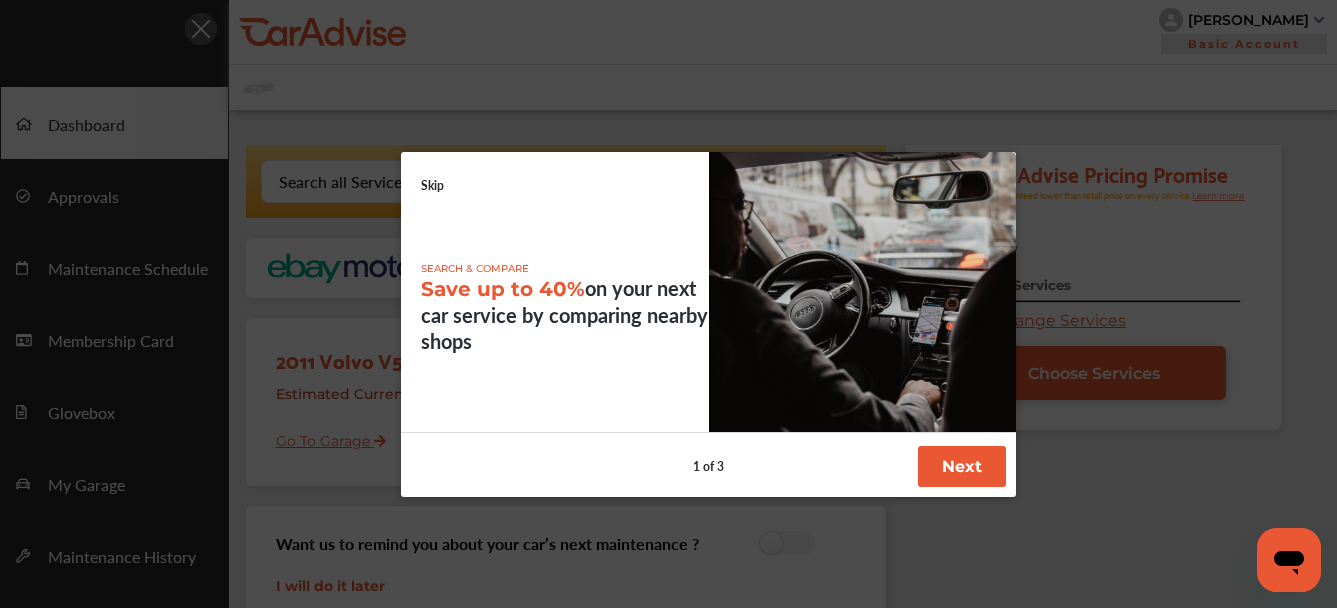 click on "Skip" at bounding box center [432, 185] 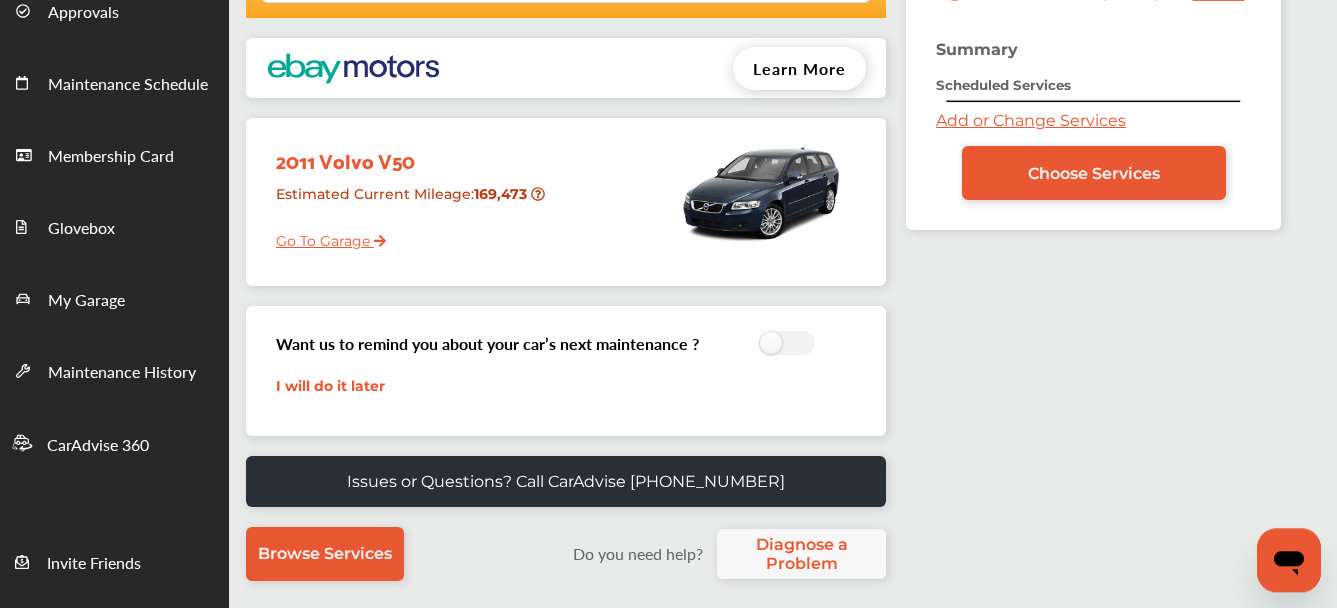 scroll, scrollTop: 204, scrollLeft: 0, axis: vertical 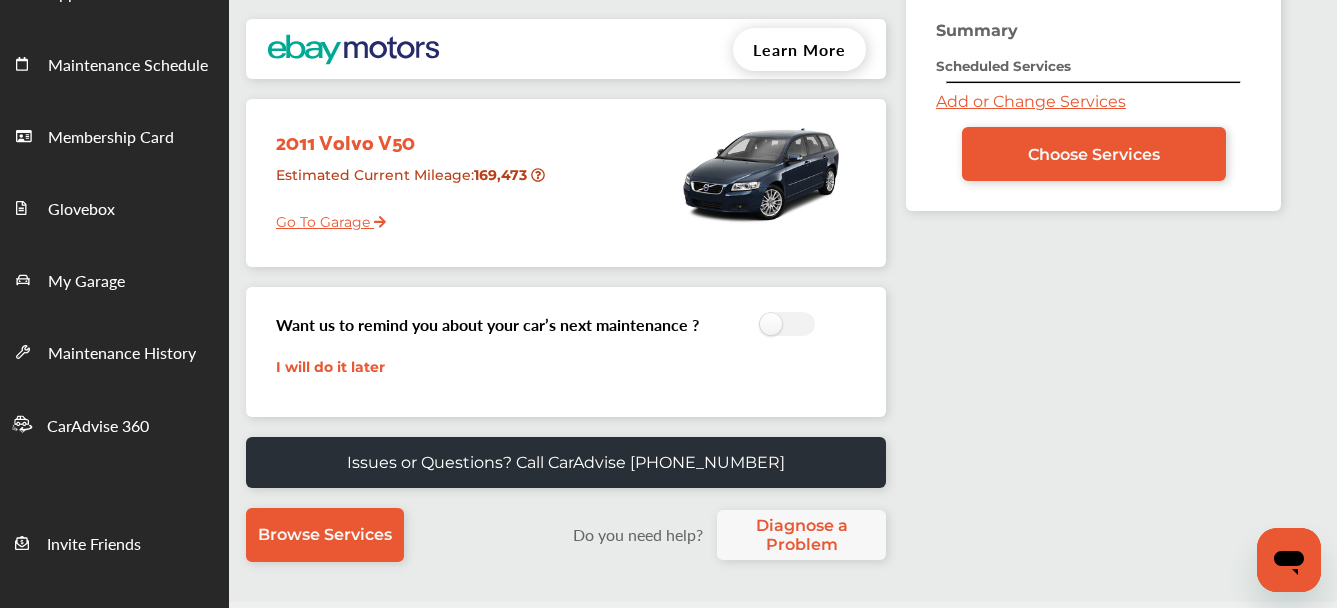 click on "Go To Garage" at bounding box center (323, 217) 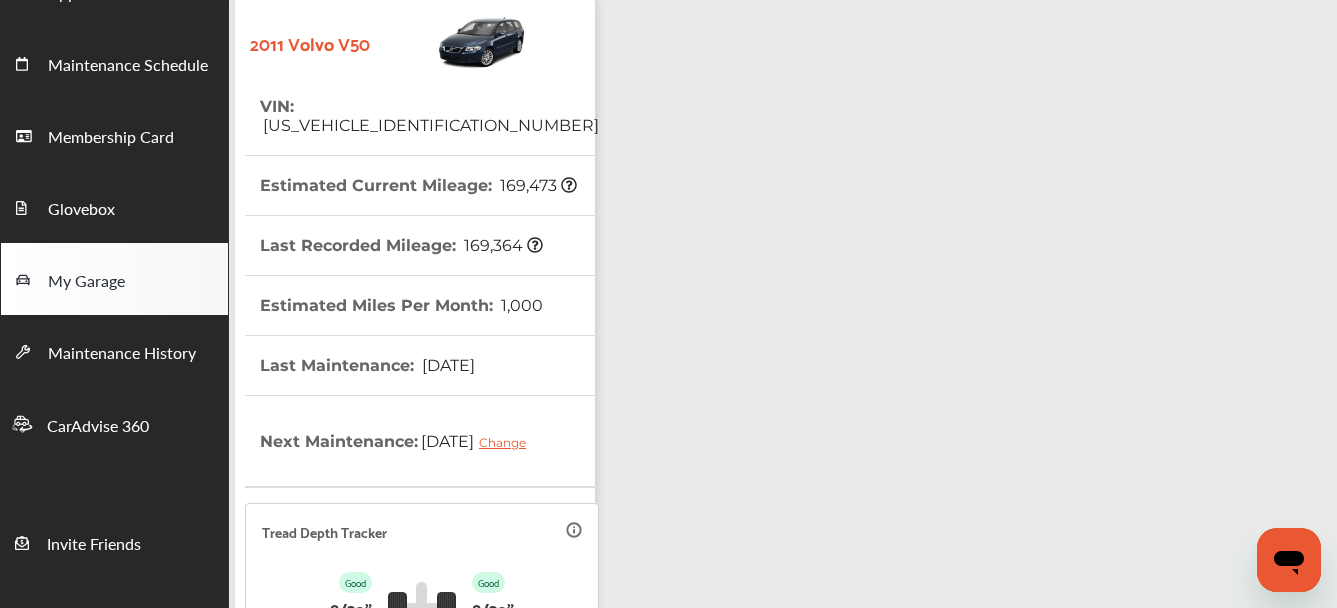 scroll, scrollTop: 0, scrollLeft: 0, axis: both 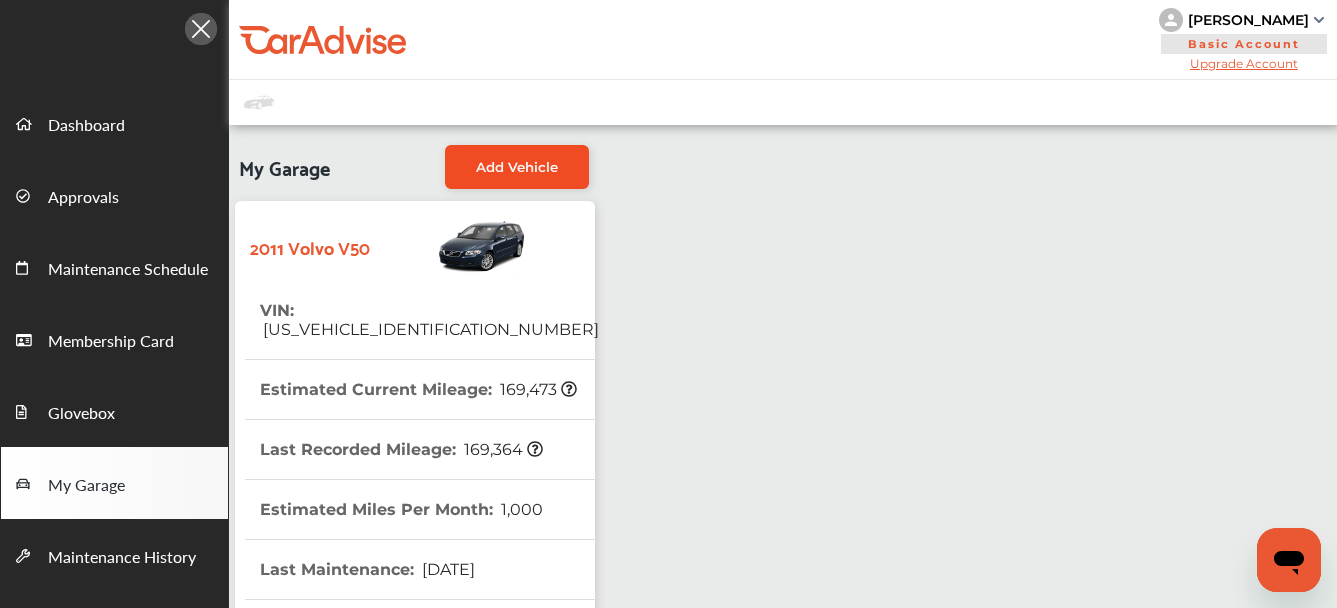 click on "Add Vehicle" at bounding box center [517, 167] 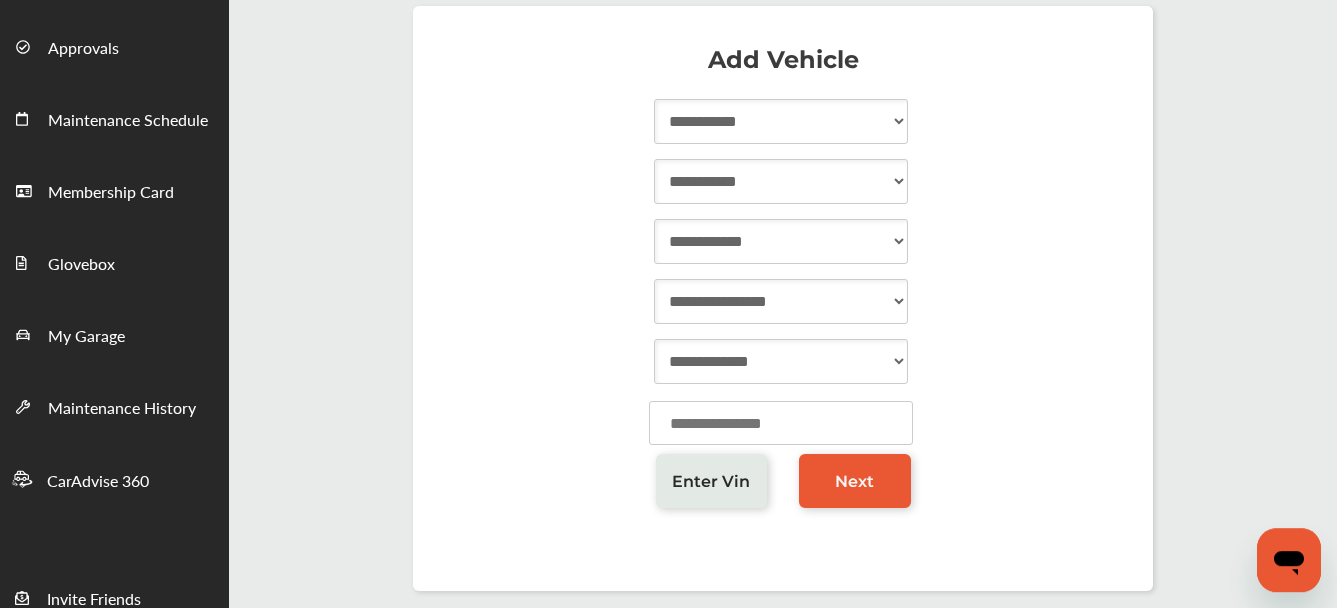 scroll, scrollTop: 204, scrollLeft: 0, axis: vertical 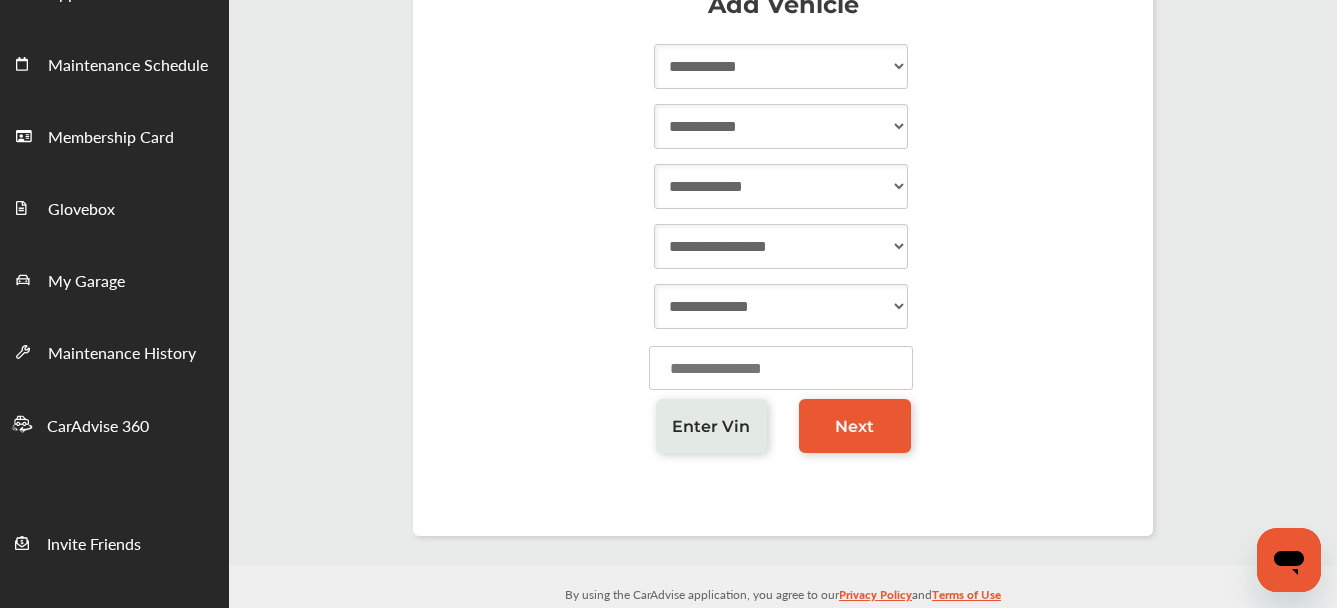 click on "**********" at bounding box center (781, 66) 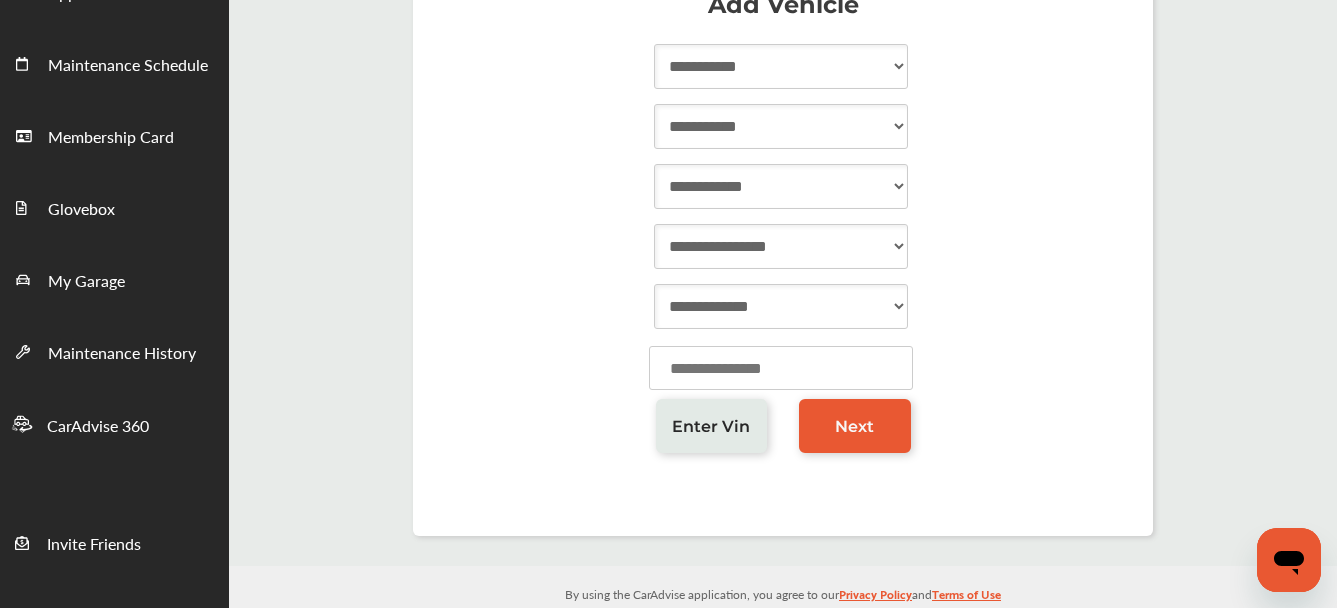 select on "****" 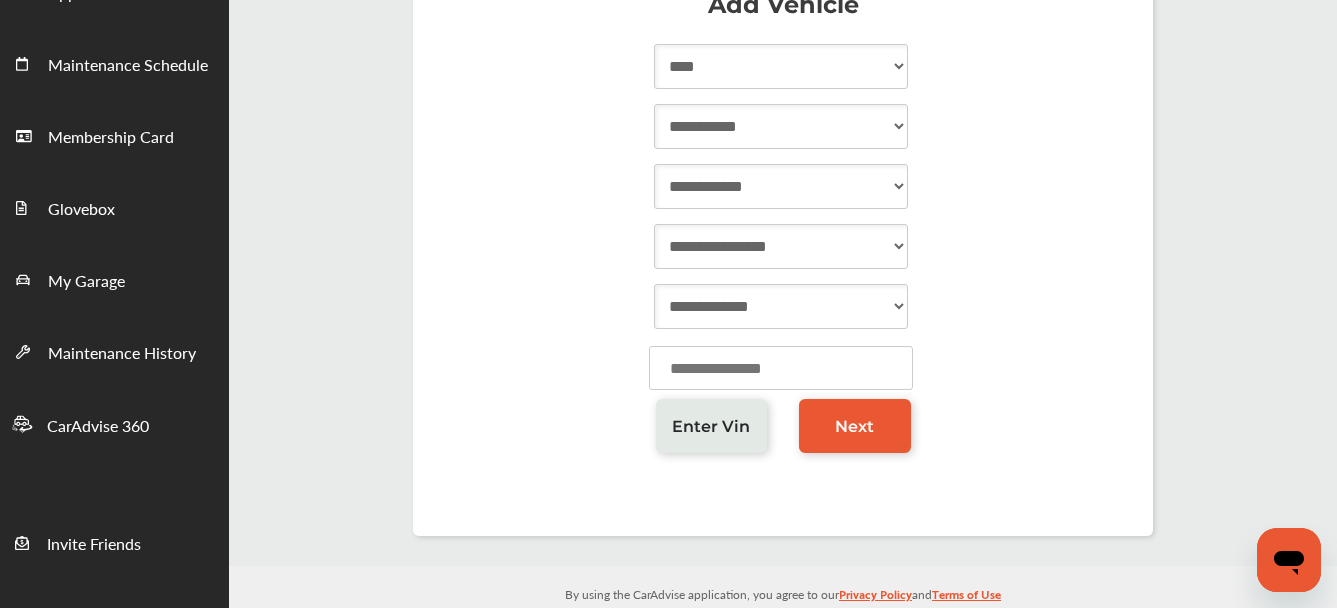 click on "****" at bounding box center [0, 0] 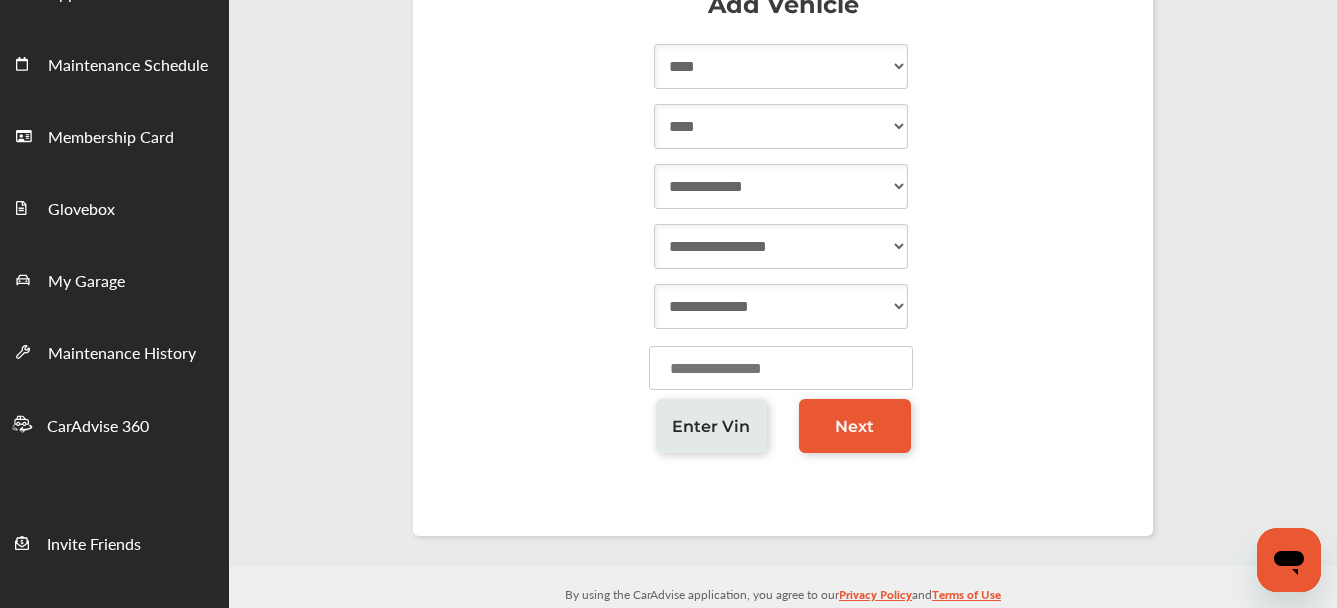 click on "****" at bounding box center [0, 0] 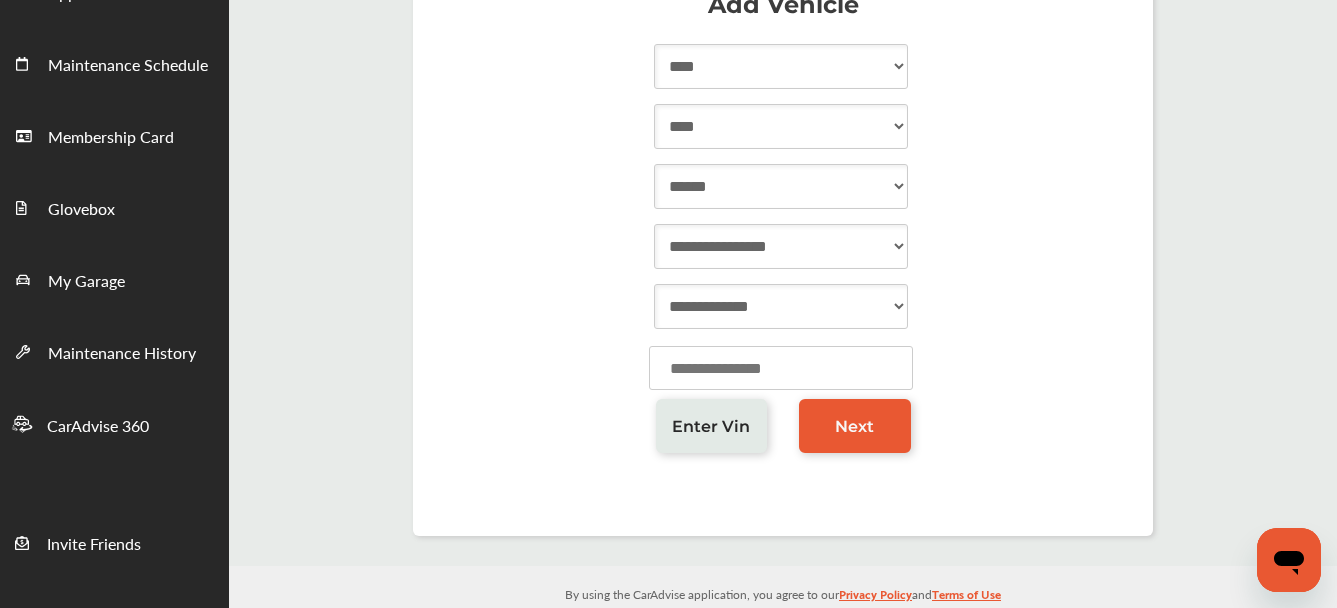 click on "******" at bounding box center [0, 0] 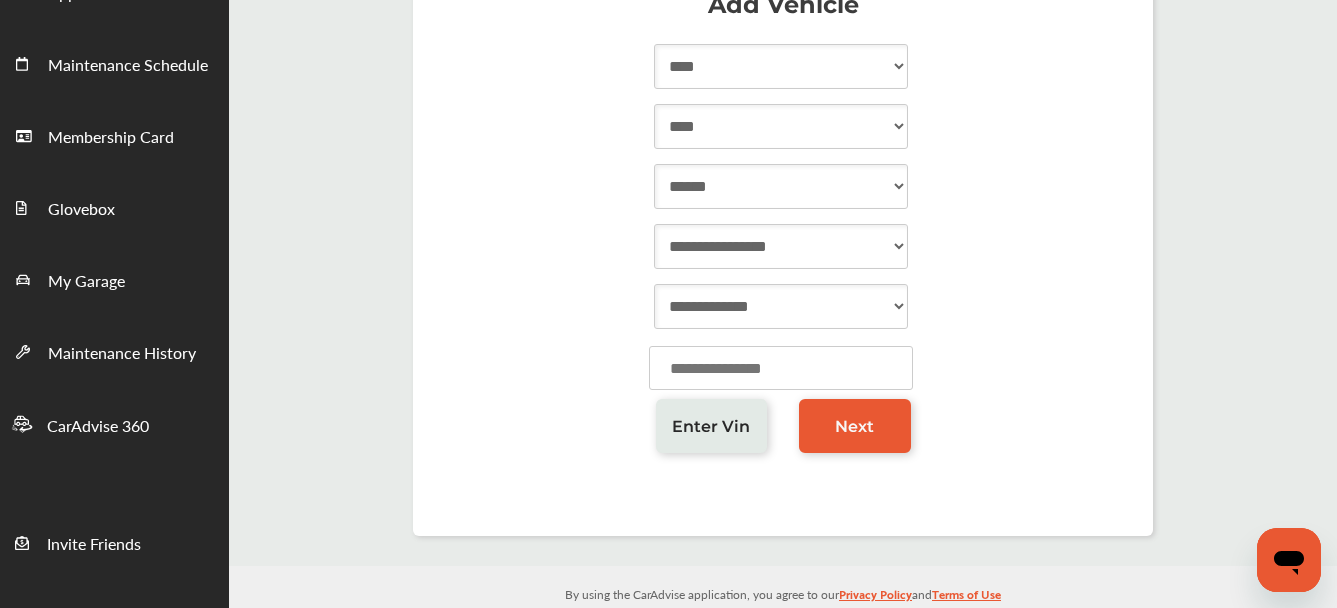 click on "**********" at bounding box center [781, 246] 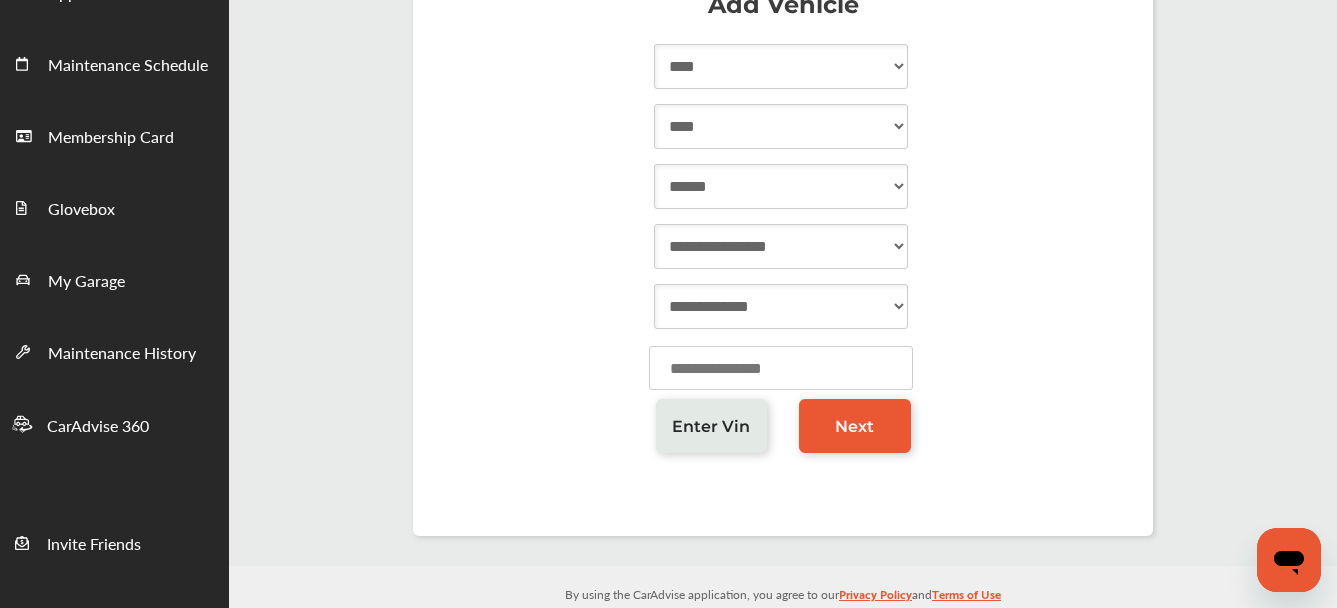 select on "*********" 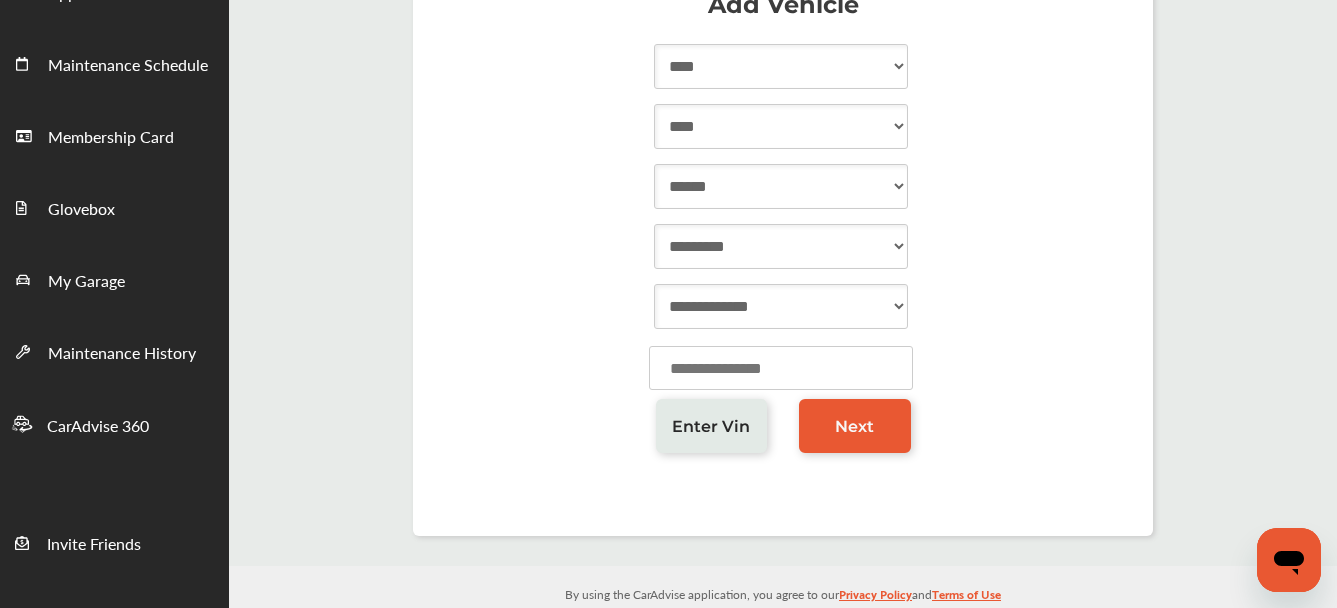 click on "*********" at bounding box center [0, 0] 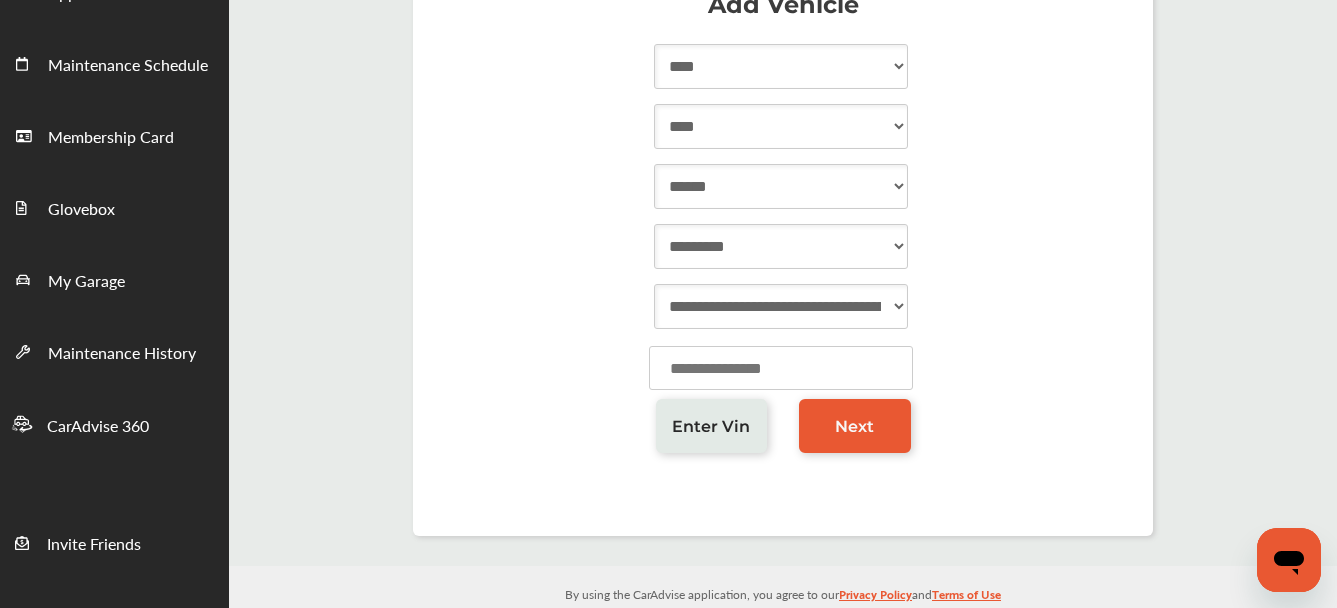 click on "**********" at bounding box center [0, 0] 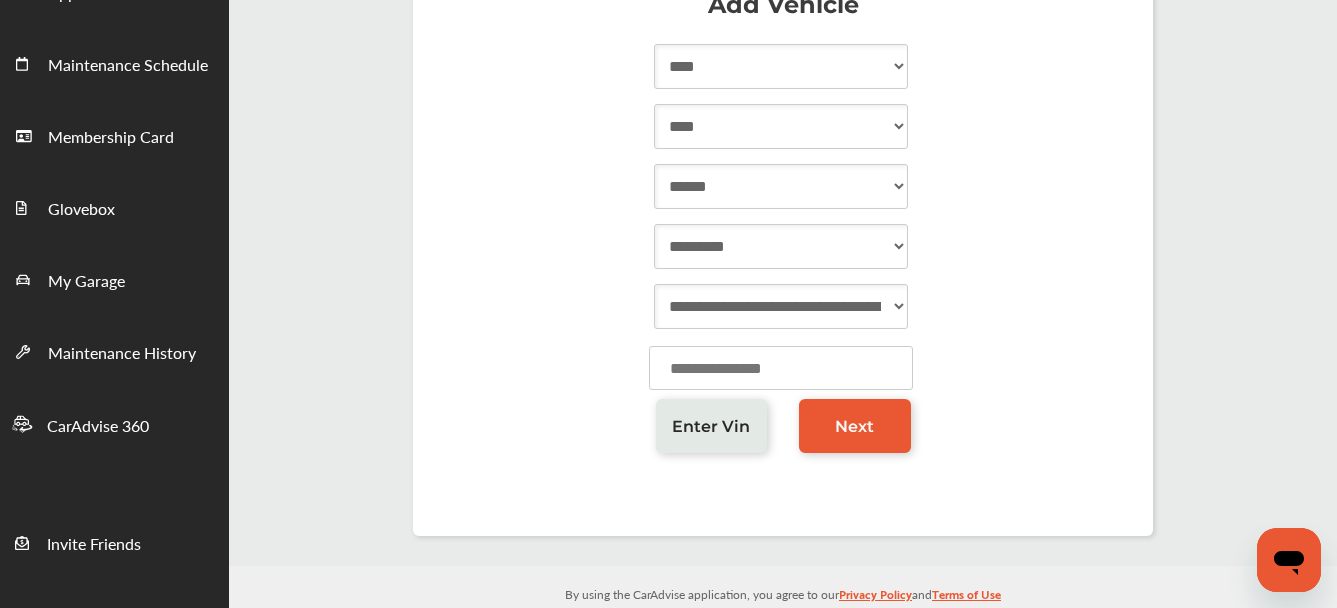 click at bounding box center (781, 368) 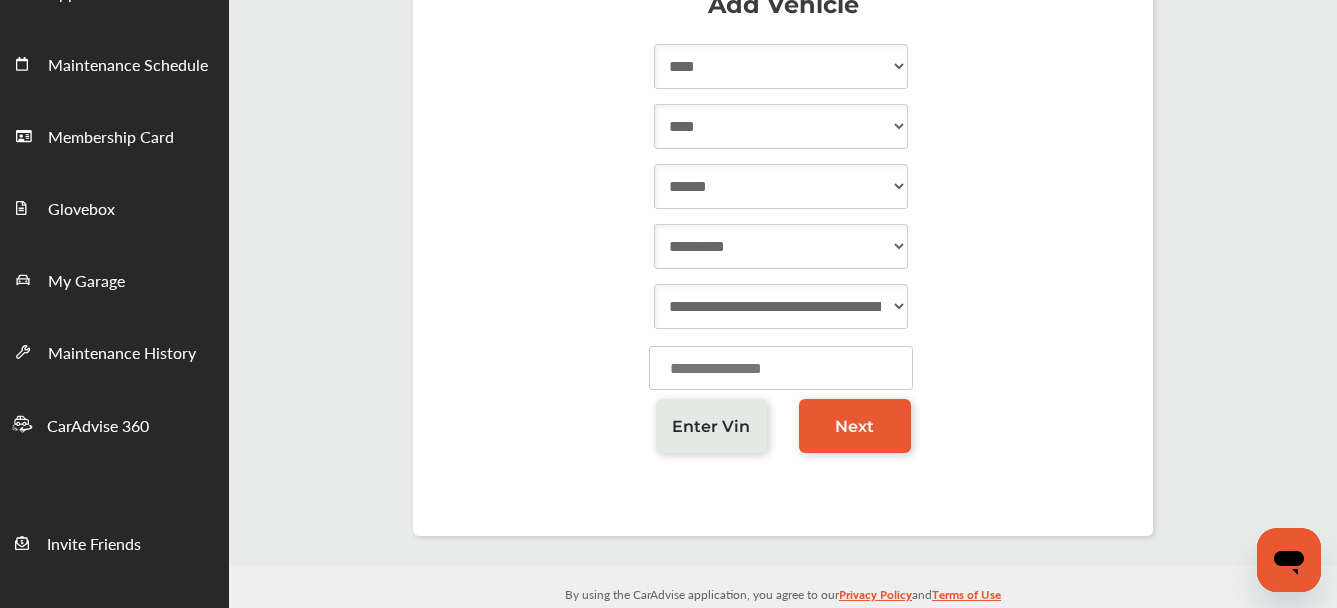 type on "******" 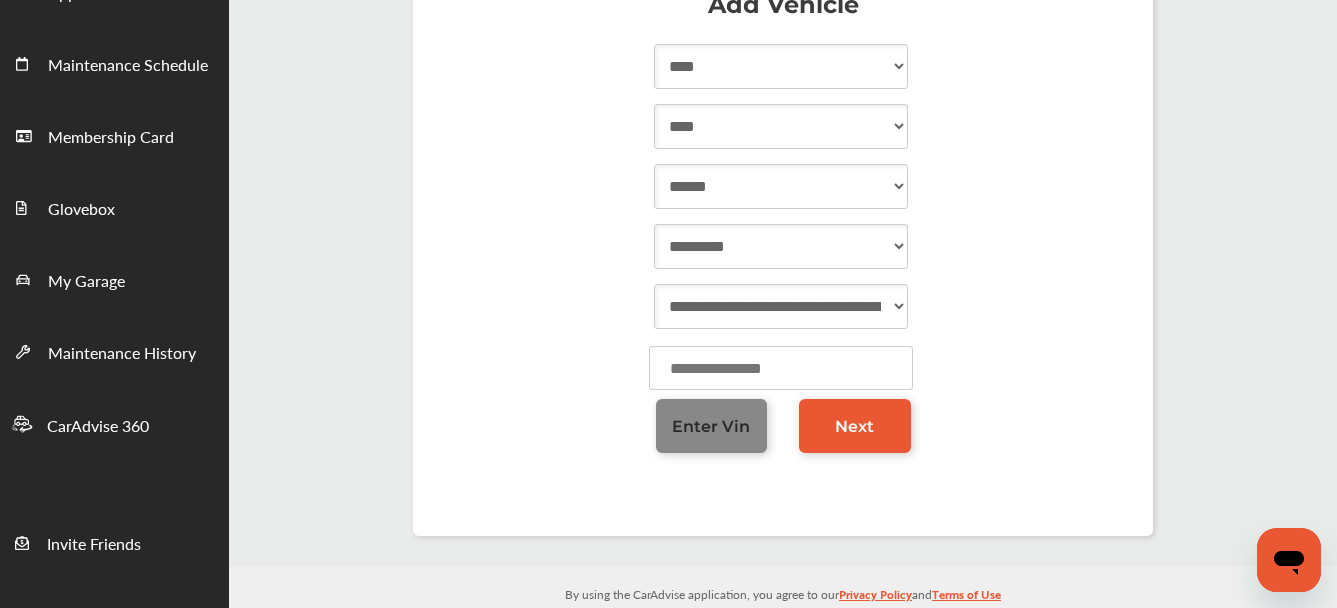 click on "Enter Vin" at bounding box center (712, 426) 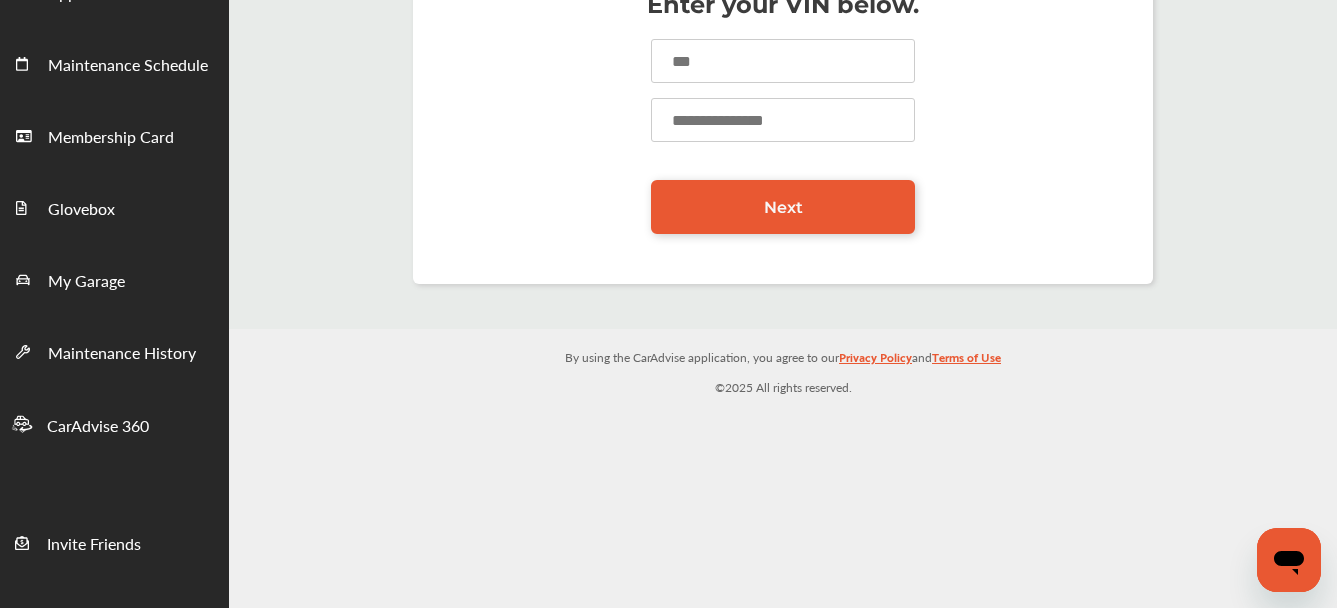 scroll, scrollTop: 0, scrollLeft: 0, axis: both 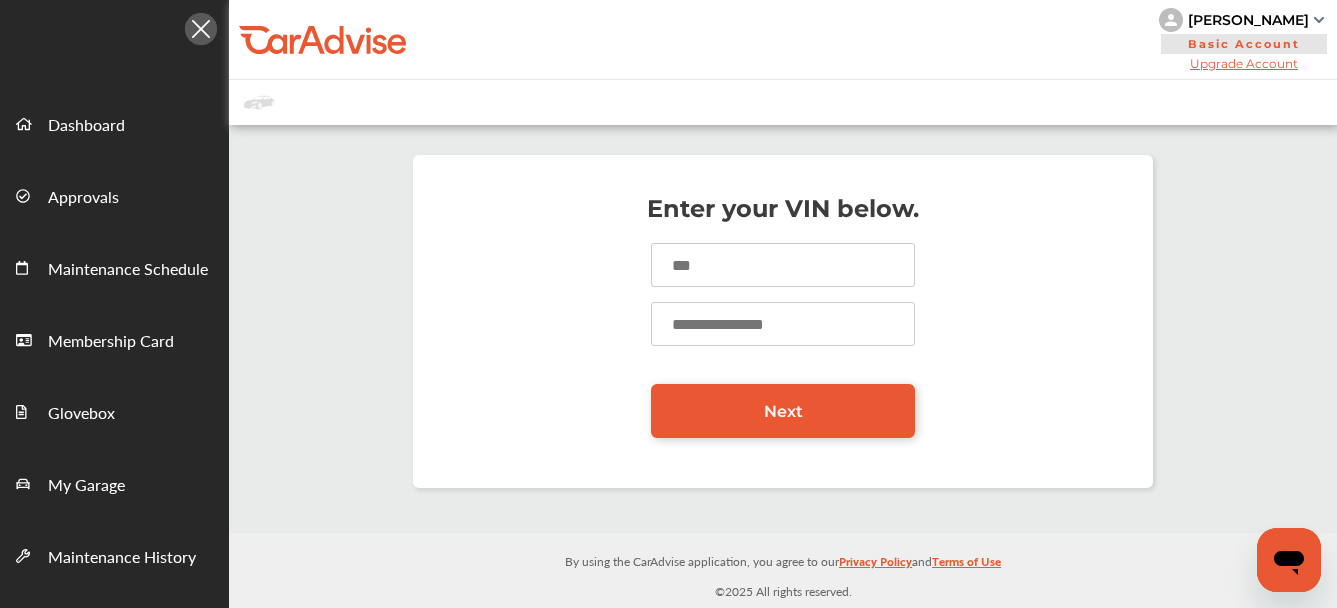 click at bounding box center [783, 265] 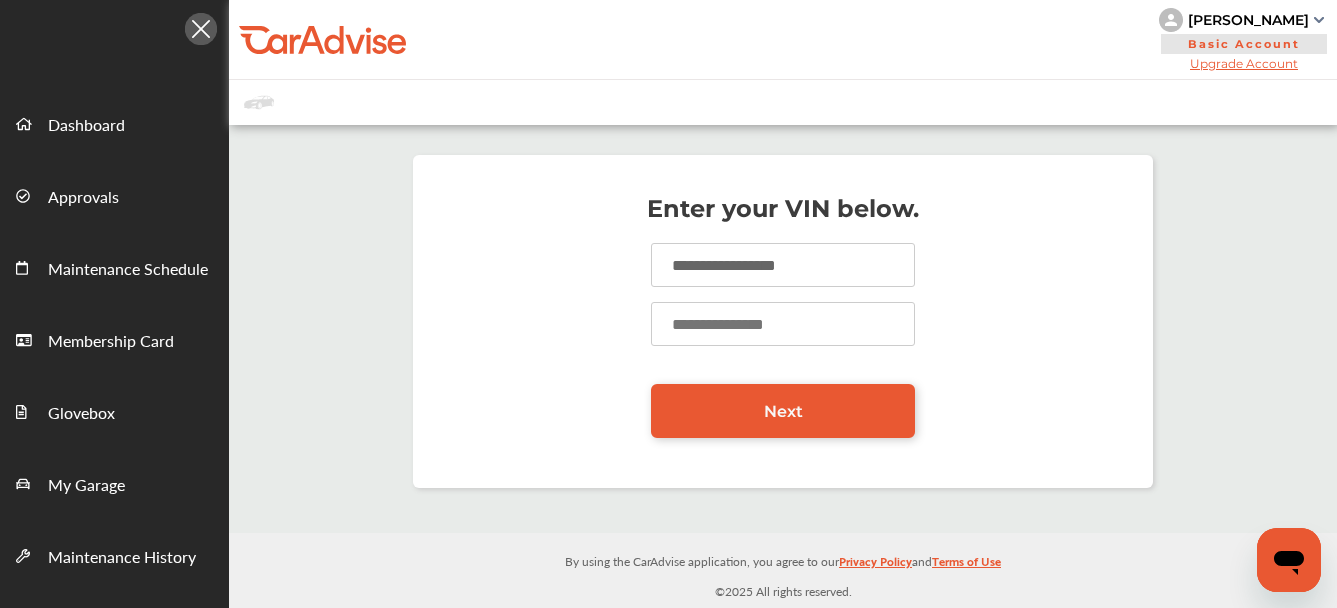 type on "**********" 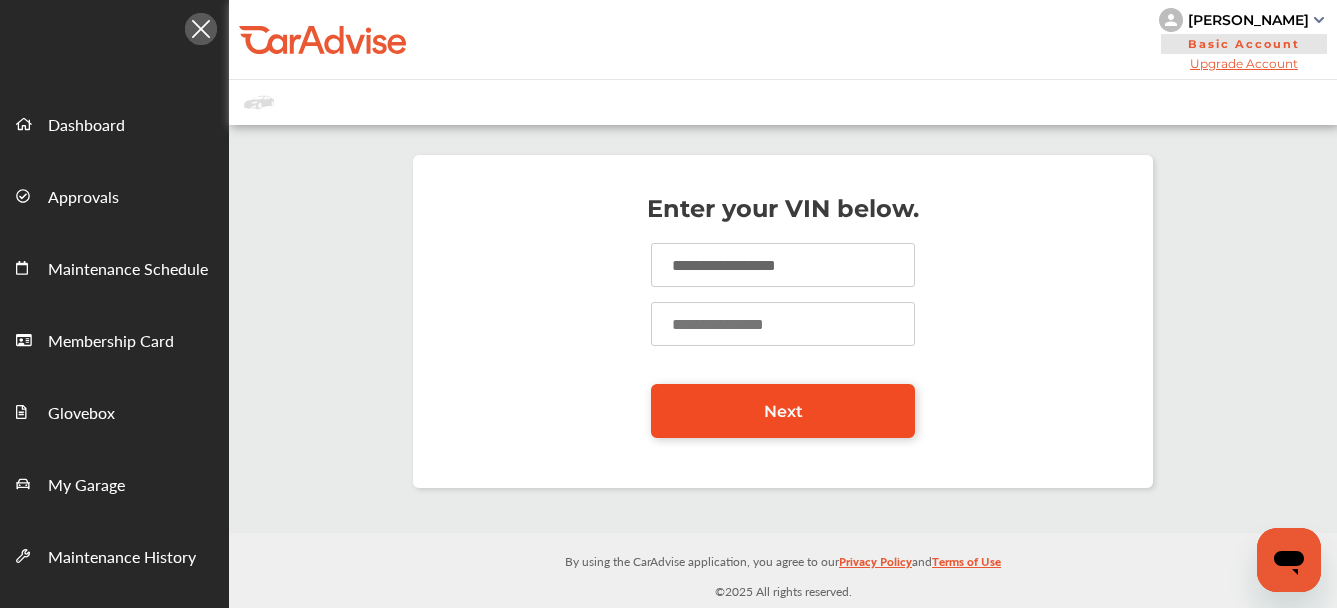 type on "******" 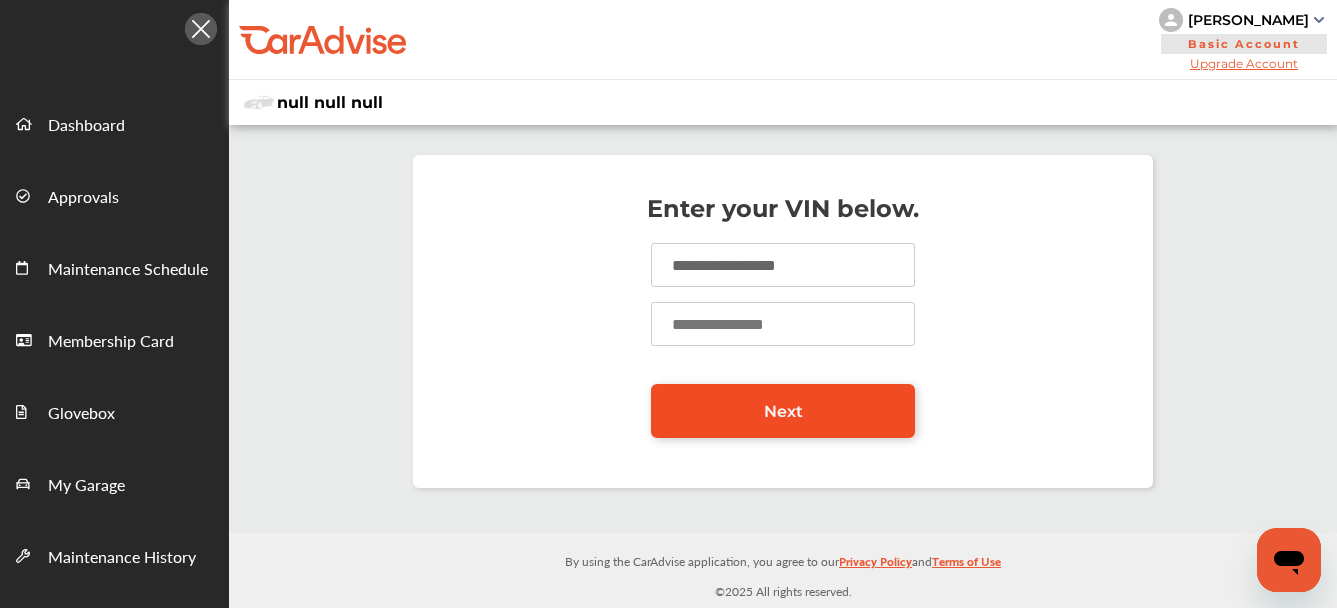 click on "Next" at bounding box center [783, 411] 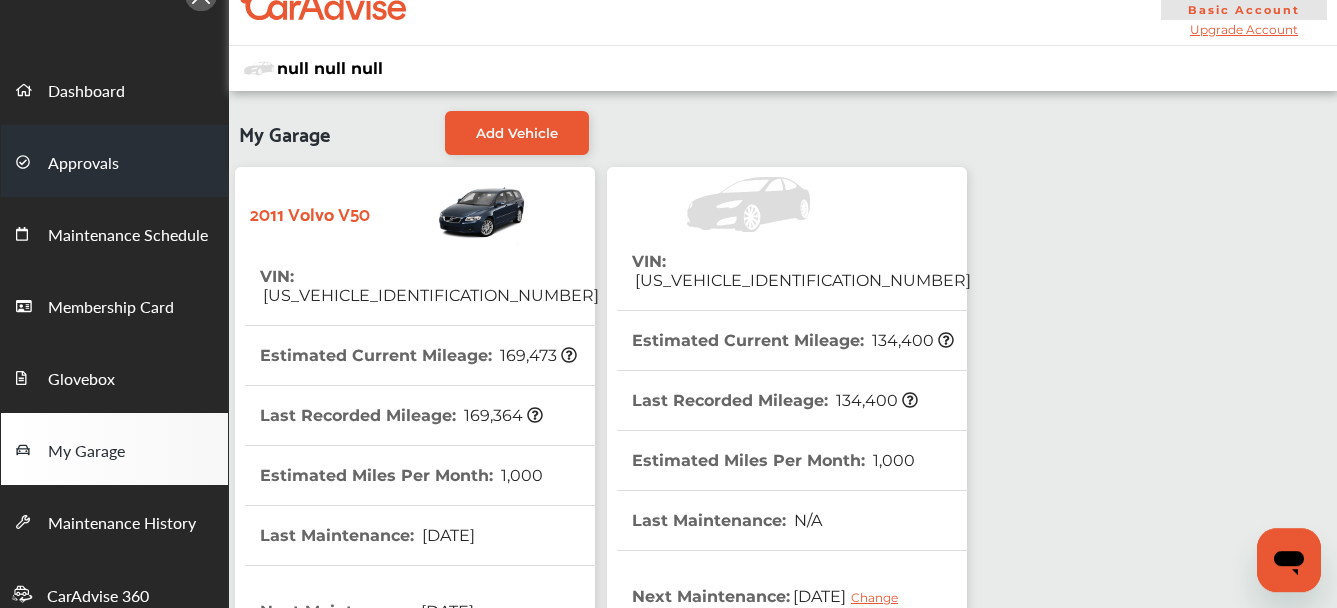 scroll, scrollTop: 0, scrollLeft: 0, axis: both 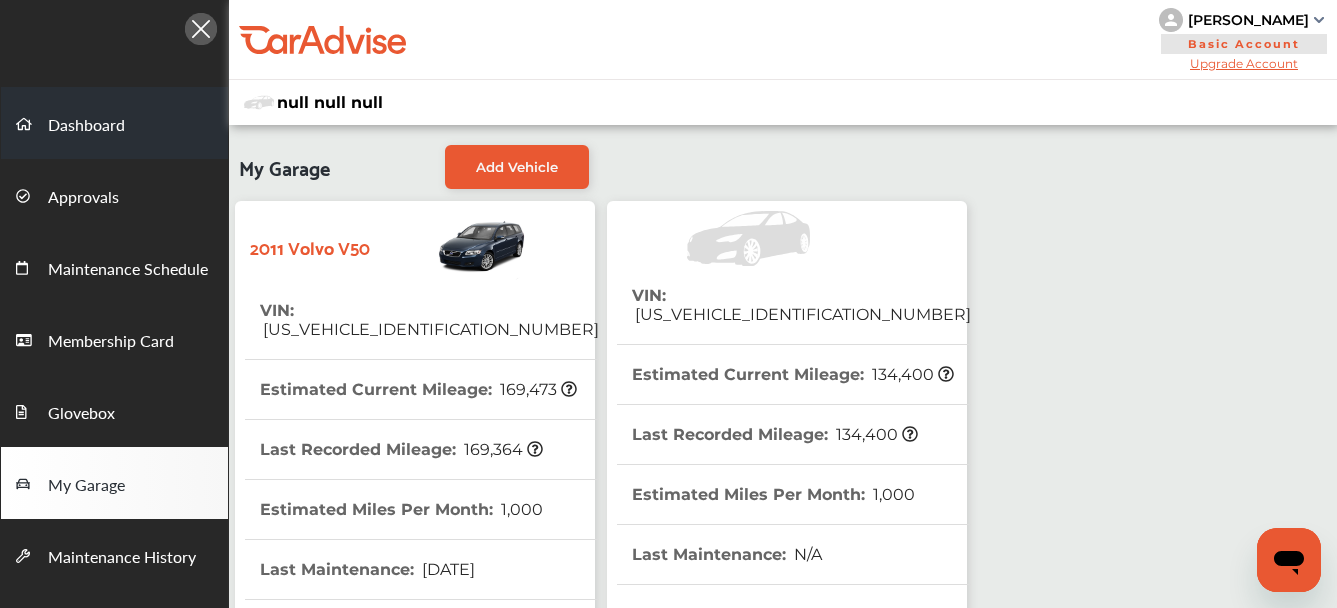 click on "Dashboard" at bounding box center [86, 126] 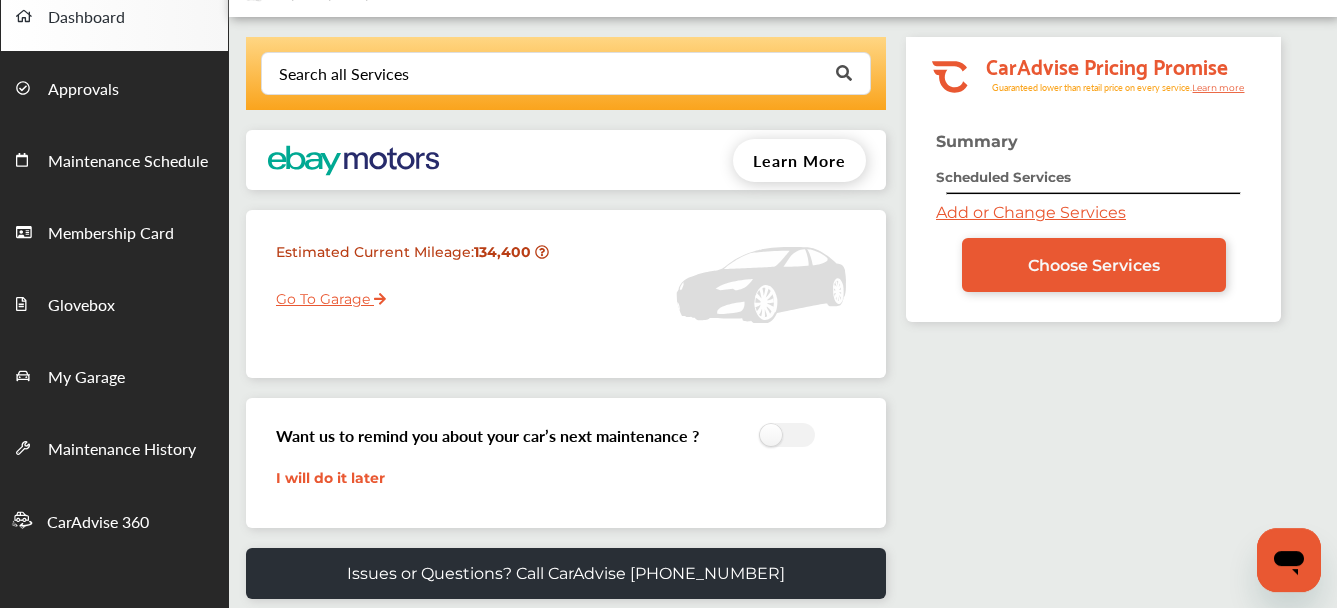 scroll, scrollTop: 81, scrollLeft: 0, axis: vertical 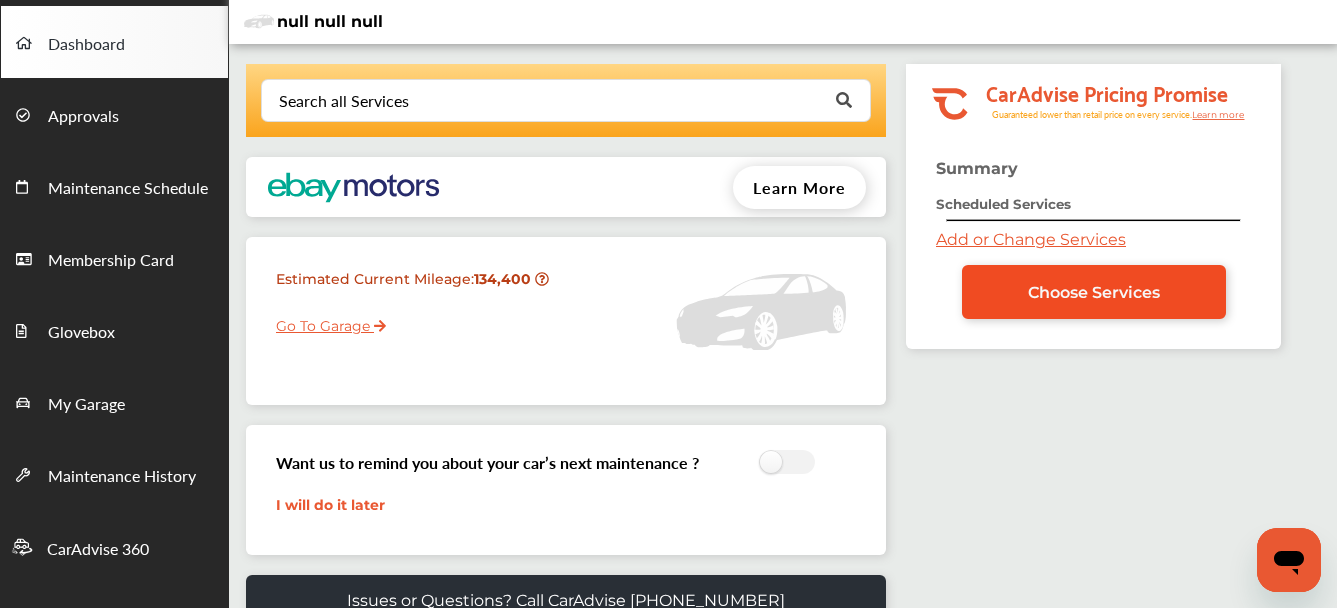 click on "Choose Services" at bounding box center [1094, 292] 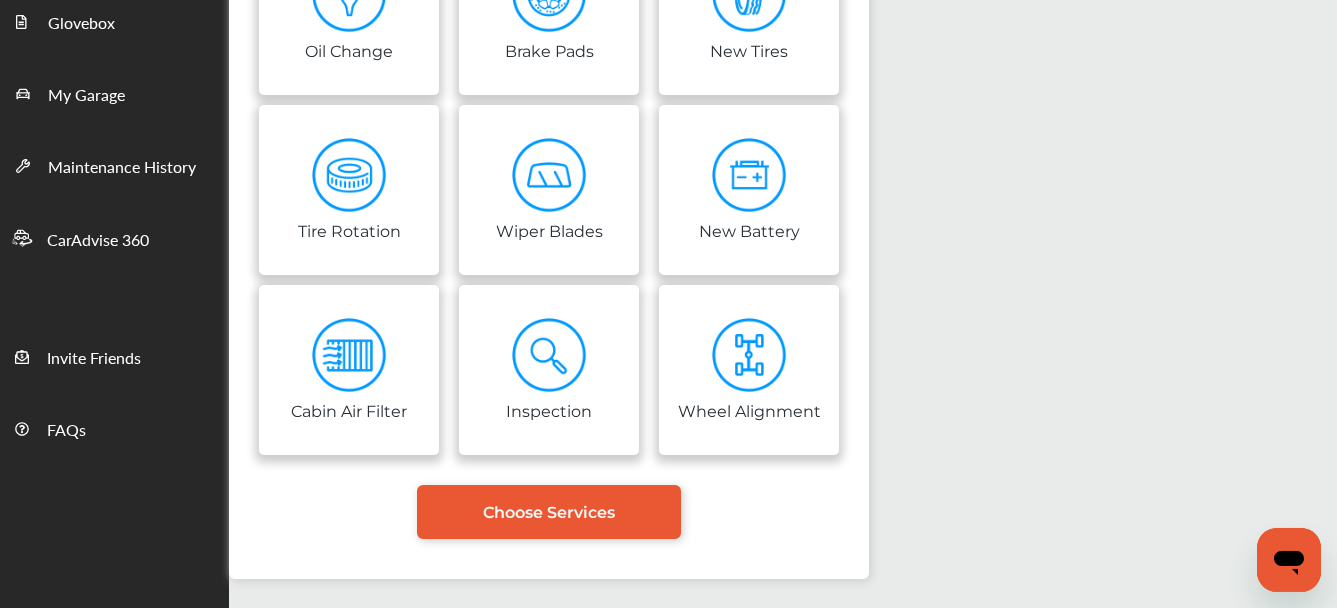 scroll, scrollTop: 408, scrollLeft: 0, axis: vertical 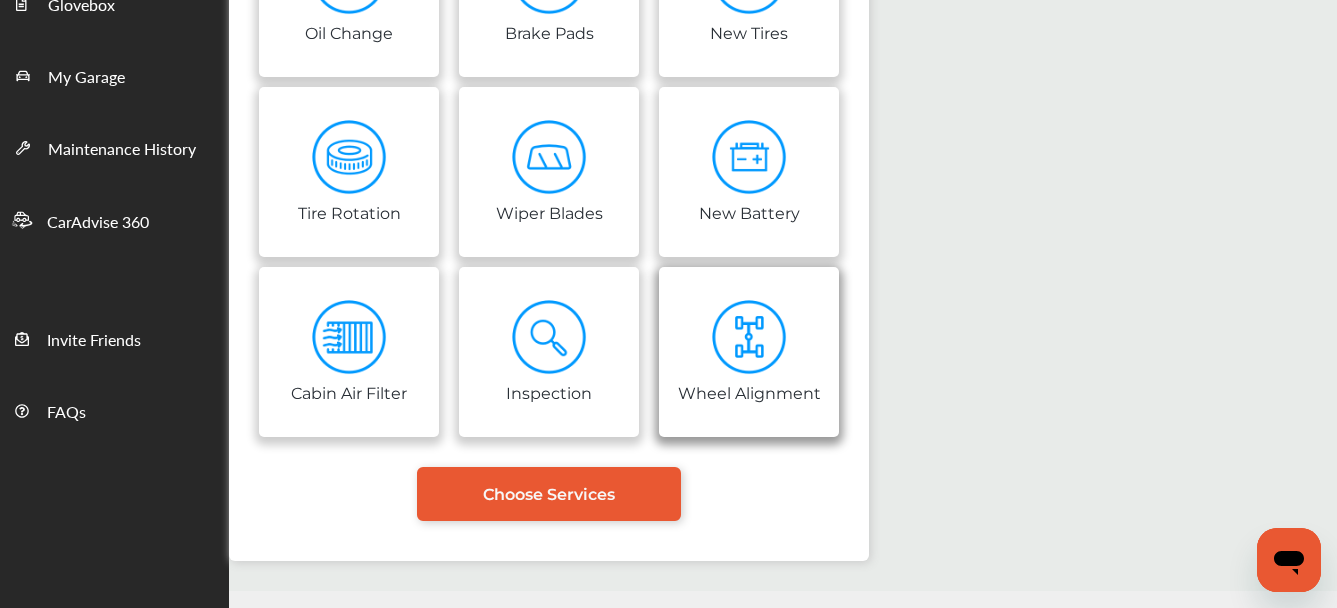 click at bounding box center [749, 337] 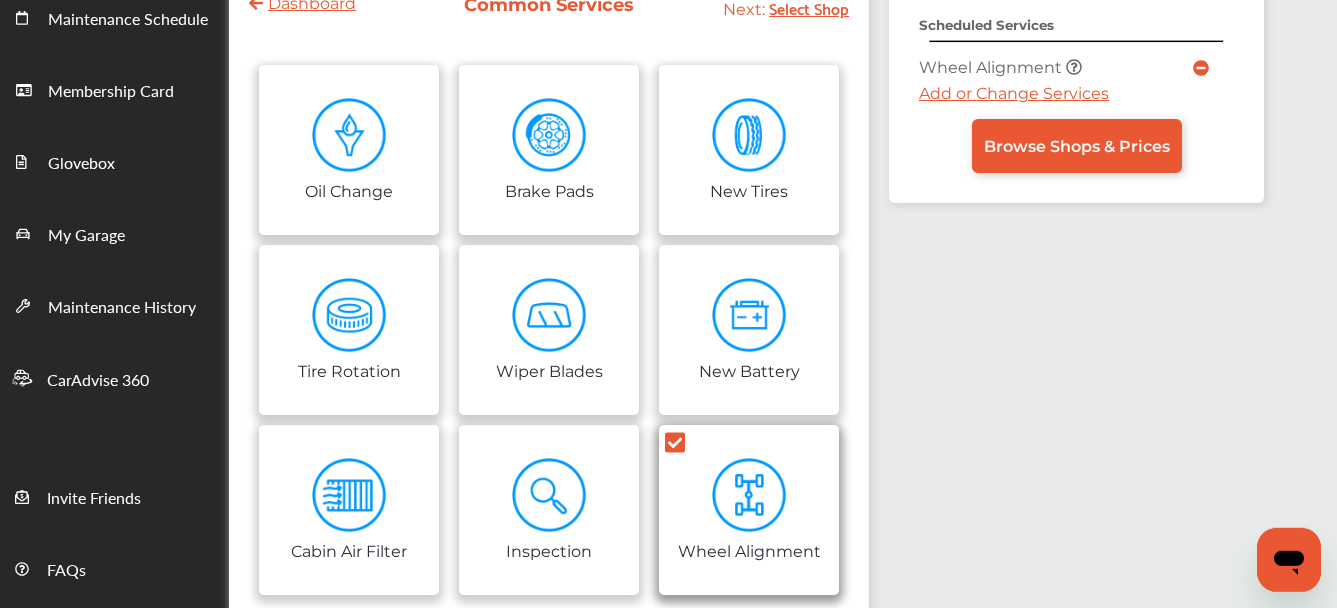 scroll, scrollTop: 204, scrollLeft: 0, axis: vertical 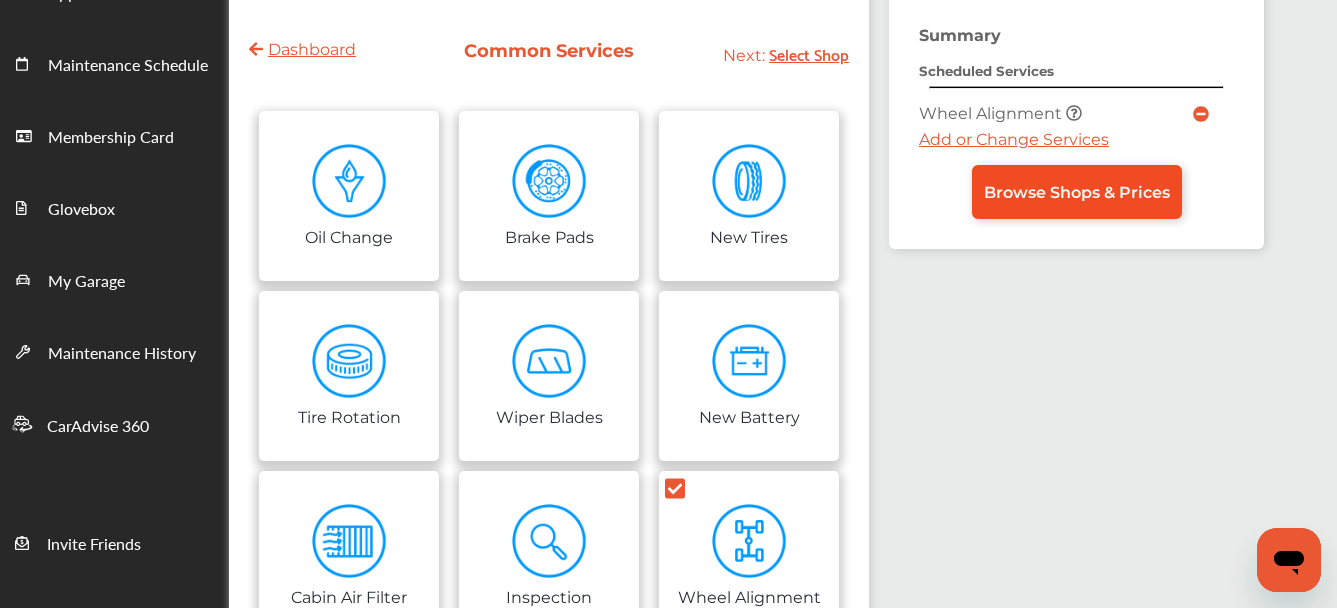 click on "Browse Shops & Prices" at bounding box center (1077, 192) 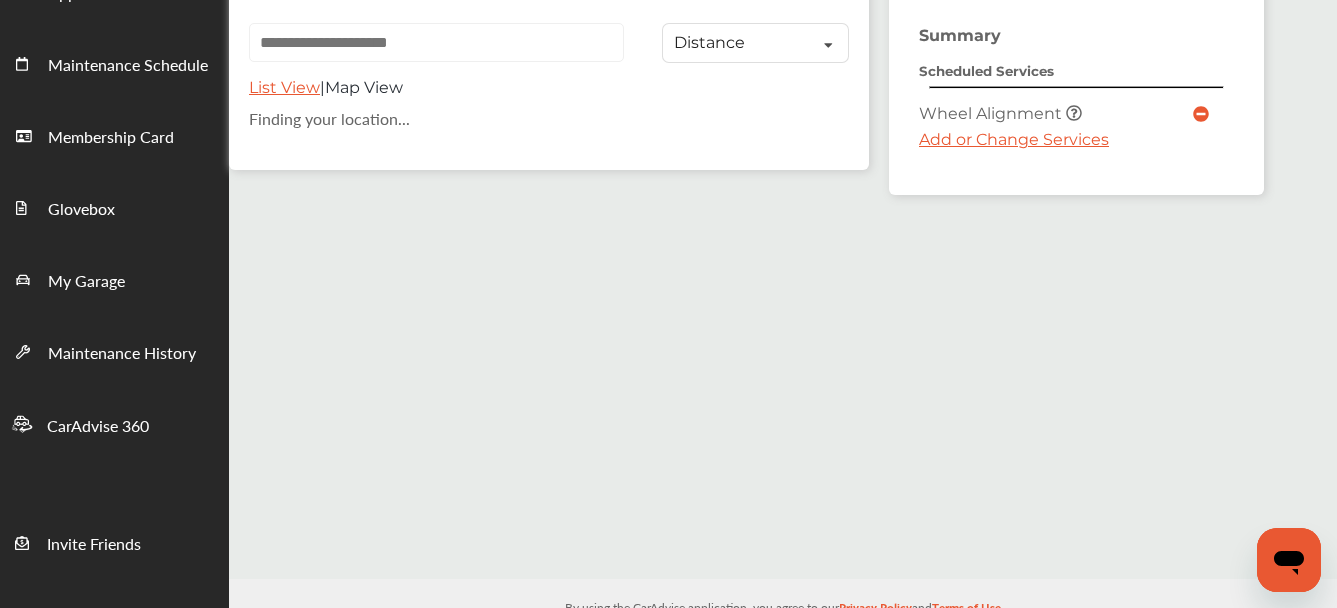 scroll, scrollTop: 0, scrollLeft: 0, axis: both 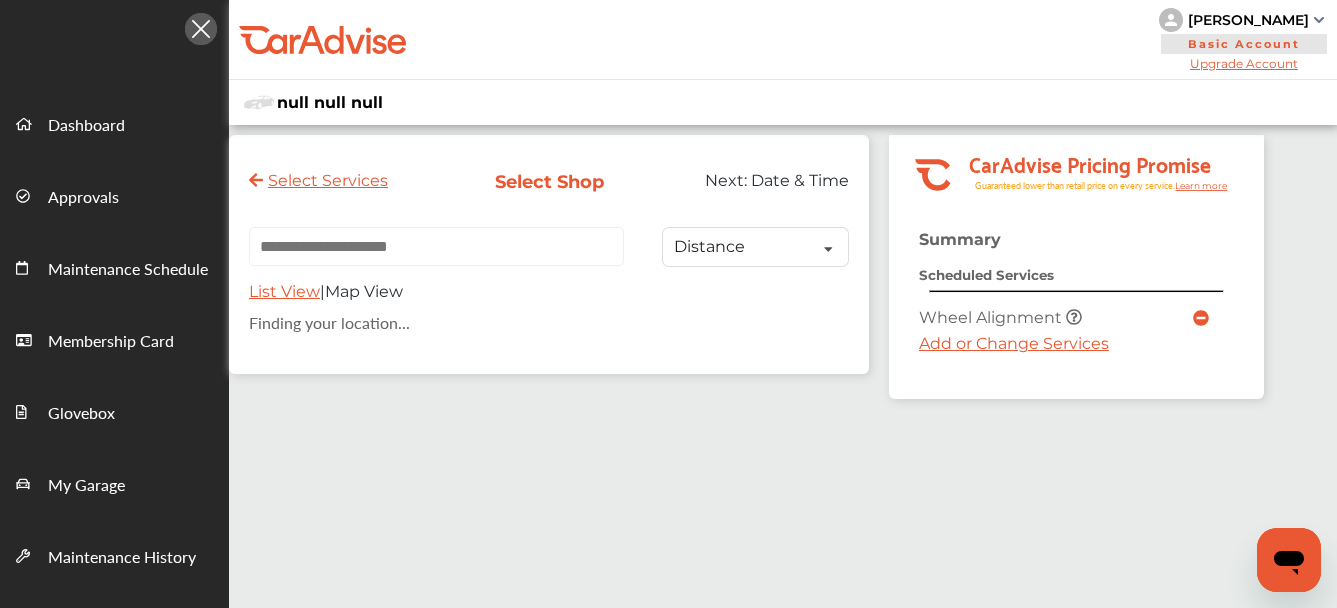 click at bounding box center [436, 246] 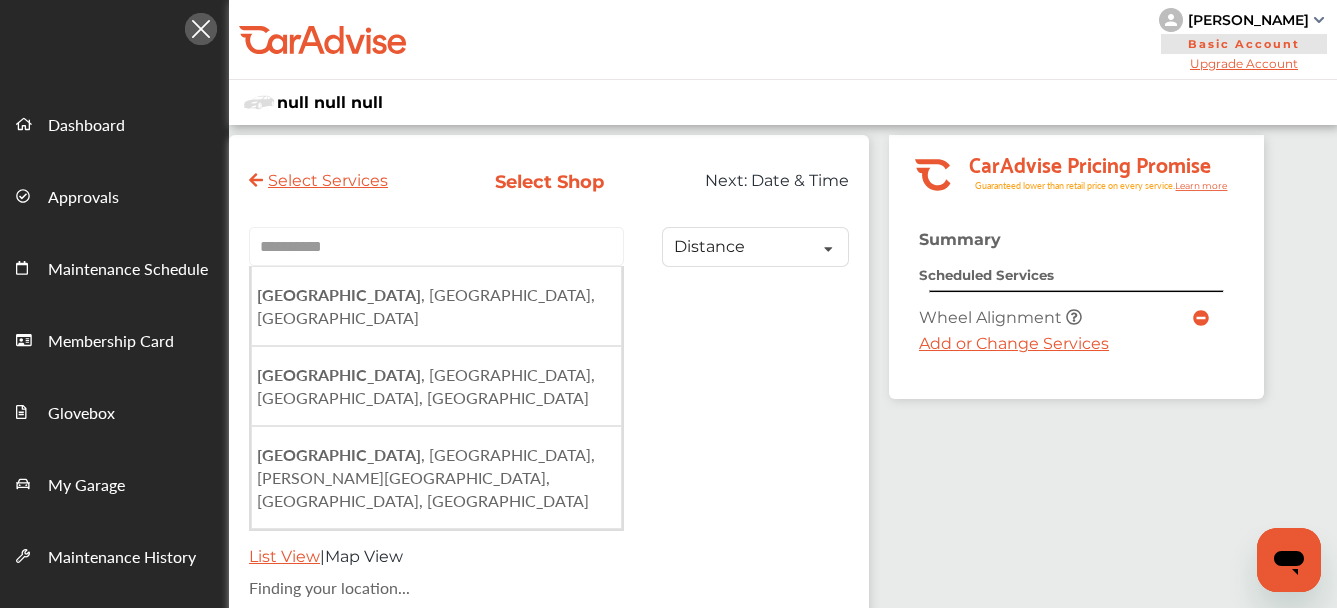 click on "Newtown , CT, USA" at bounding box center (436, 306) 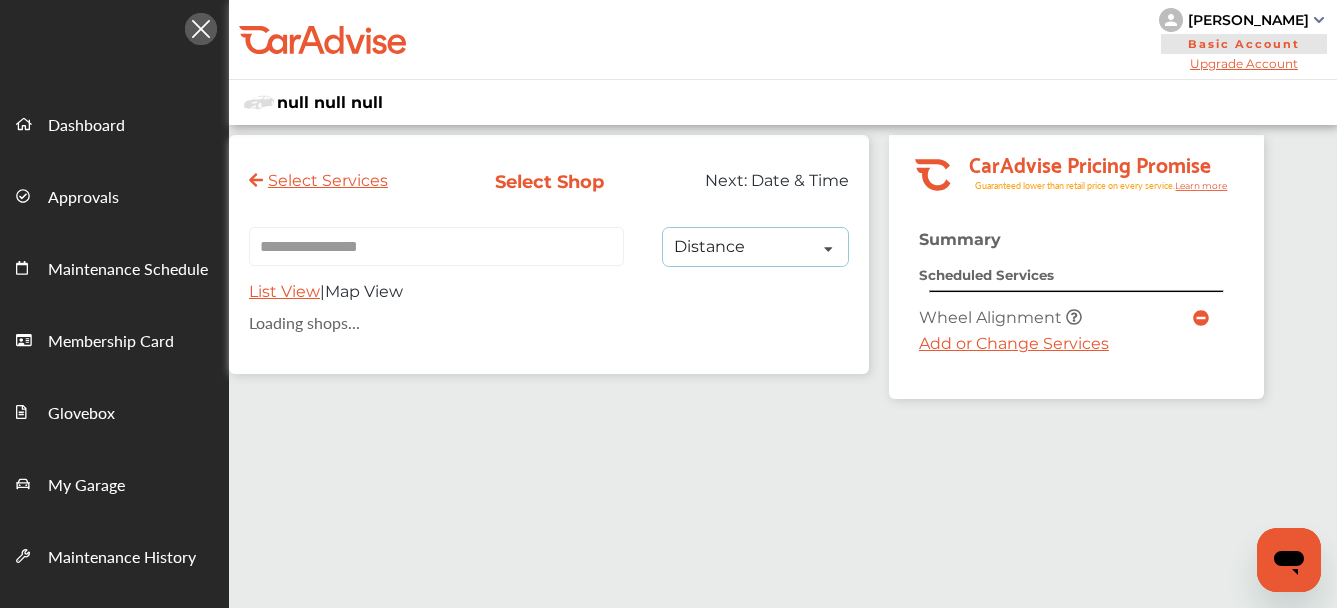 click on "Distance Distance Price" at bounding box center [756, 247] 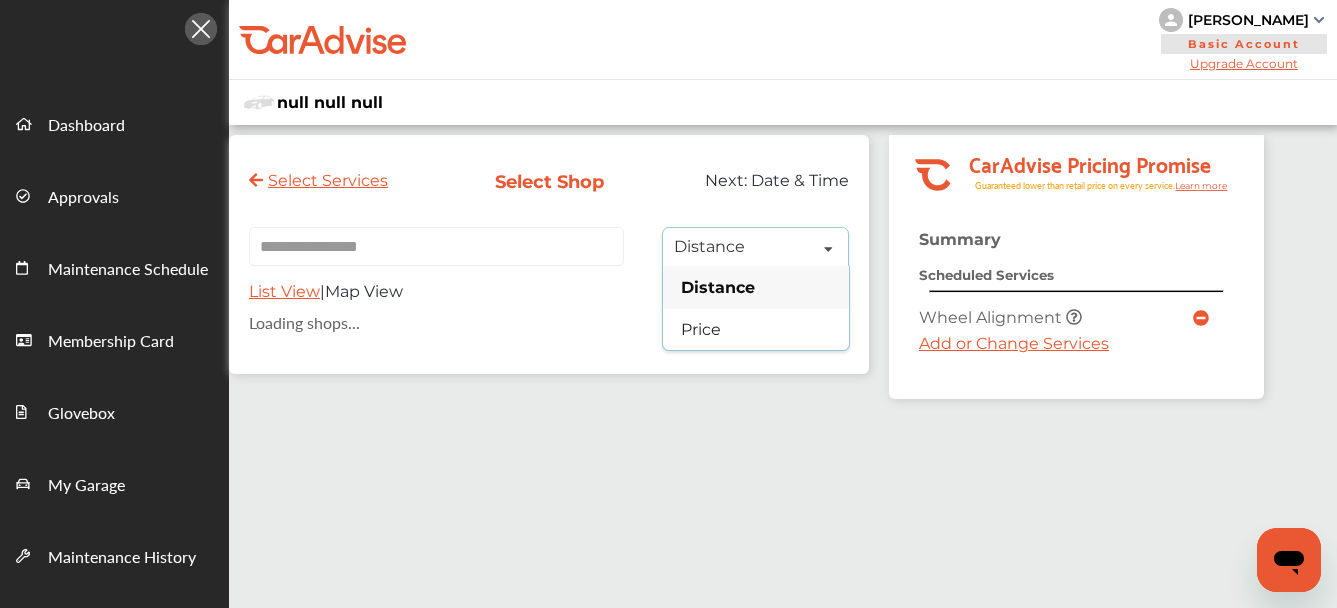 click on "Distance" at bounding box center (718, 287) 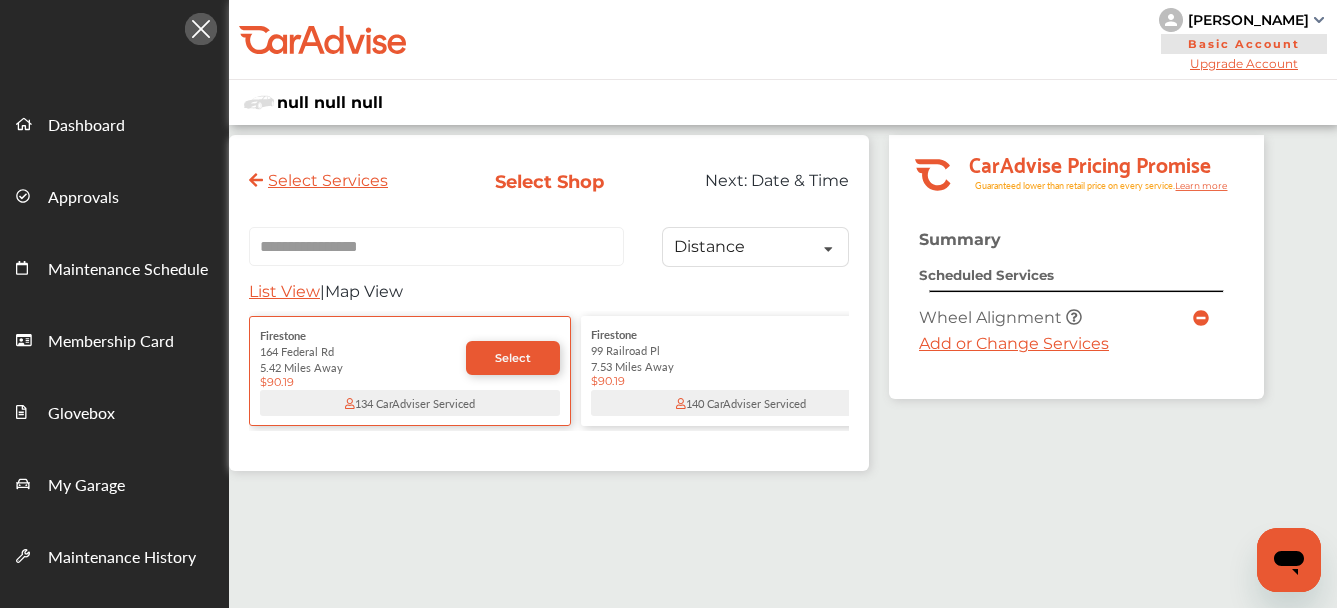 scroll, scrollTop: 0, scrollLeft: 0, axis: both 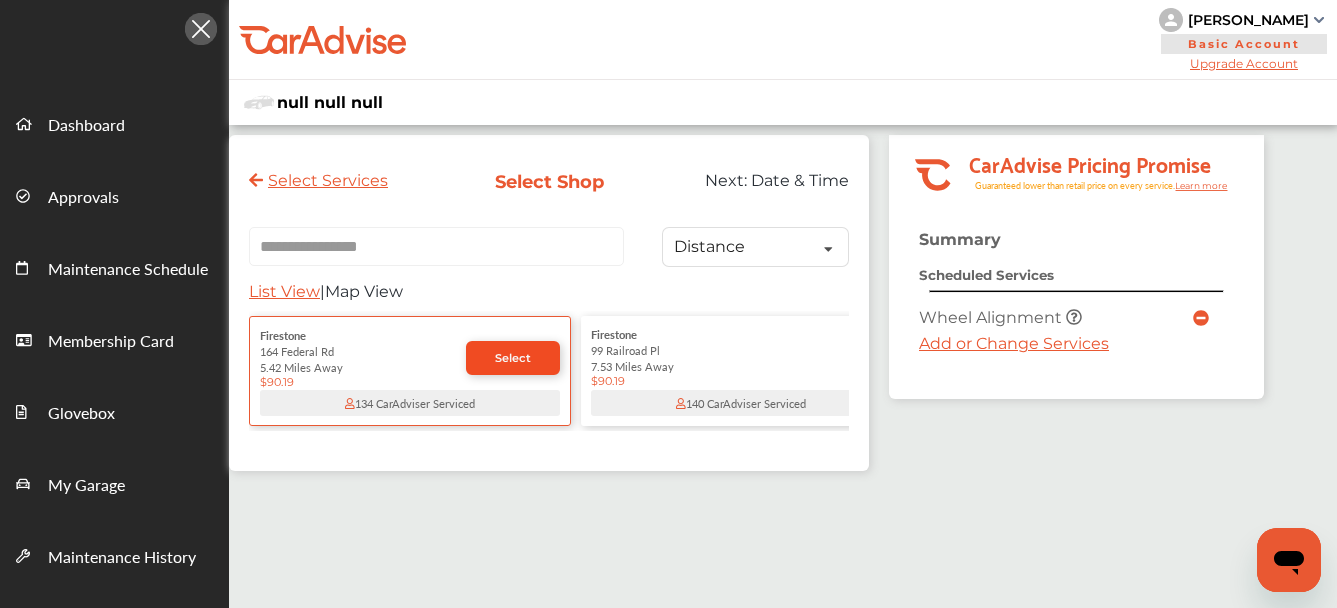 click on "Select" at bounding box center [513, 358] 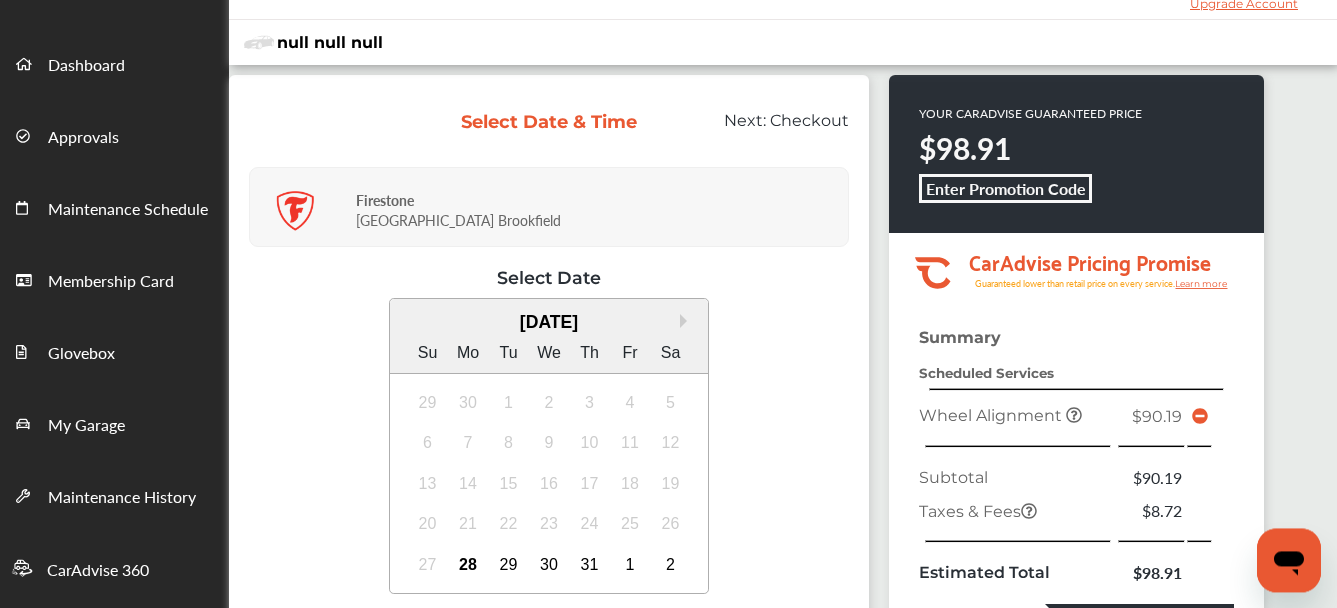 scroll, scrollTop: 204, scrollLeft: 0, axis: vertical 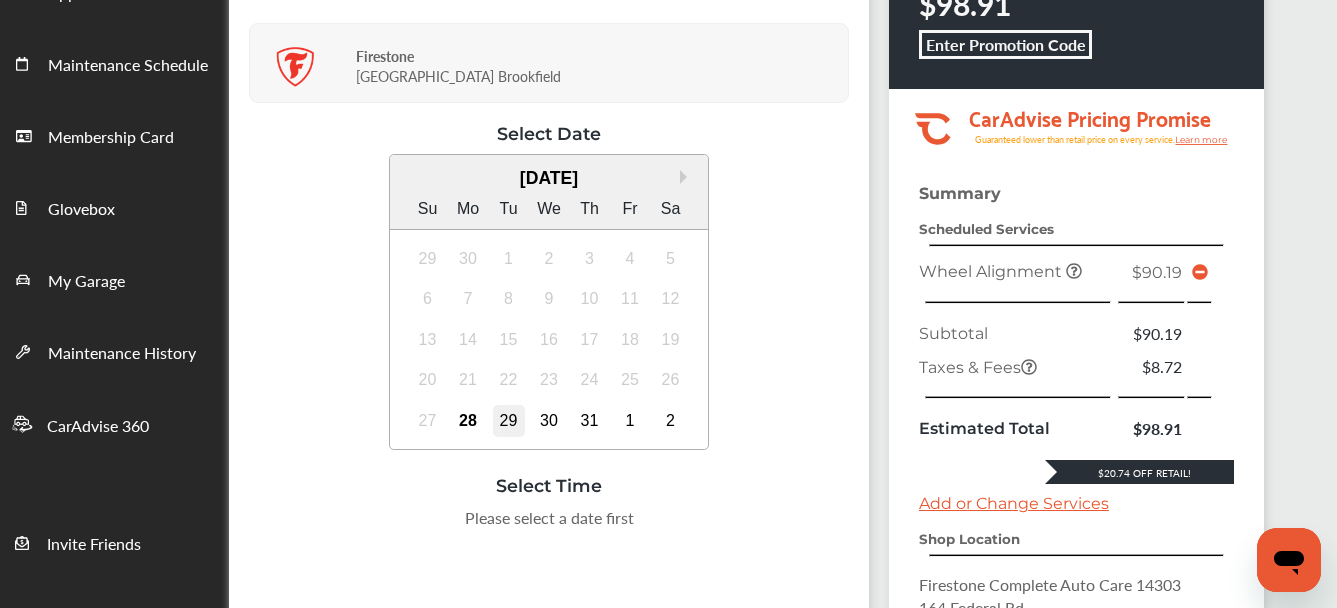 click on "29" at bounding box center [509, 421] 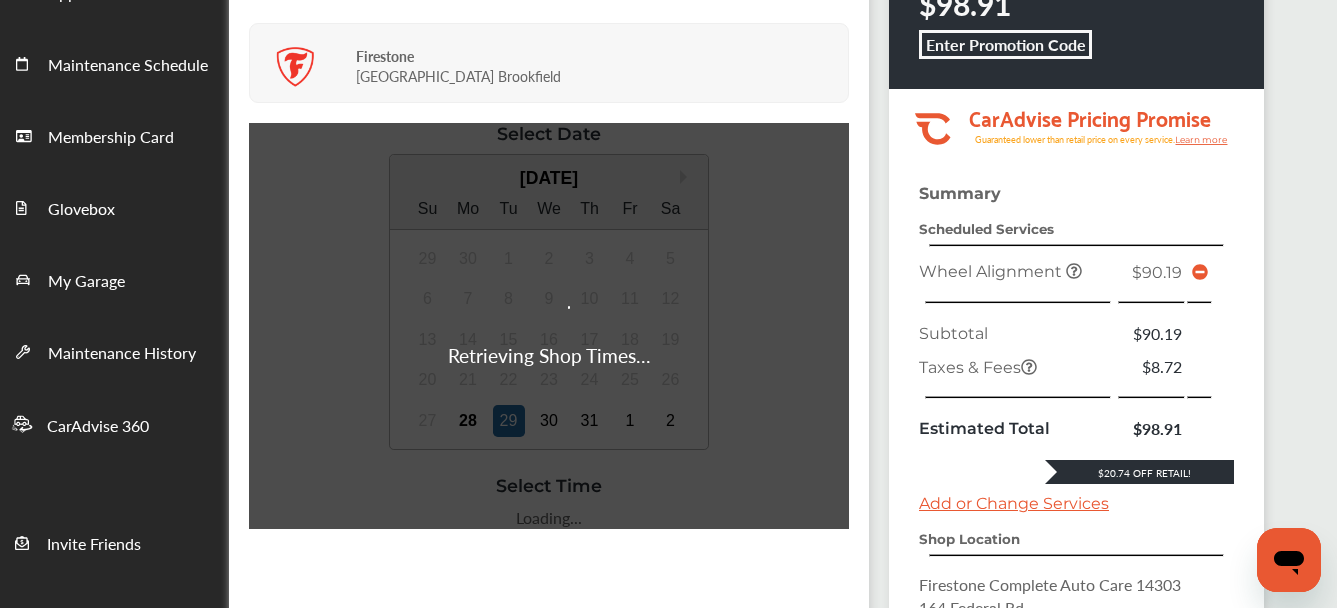 scroll, scrollTop: 306, scrollLeft: 0, axis: vertical 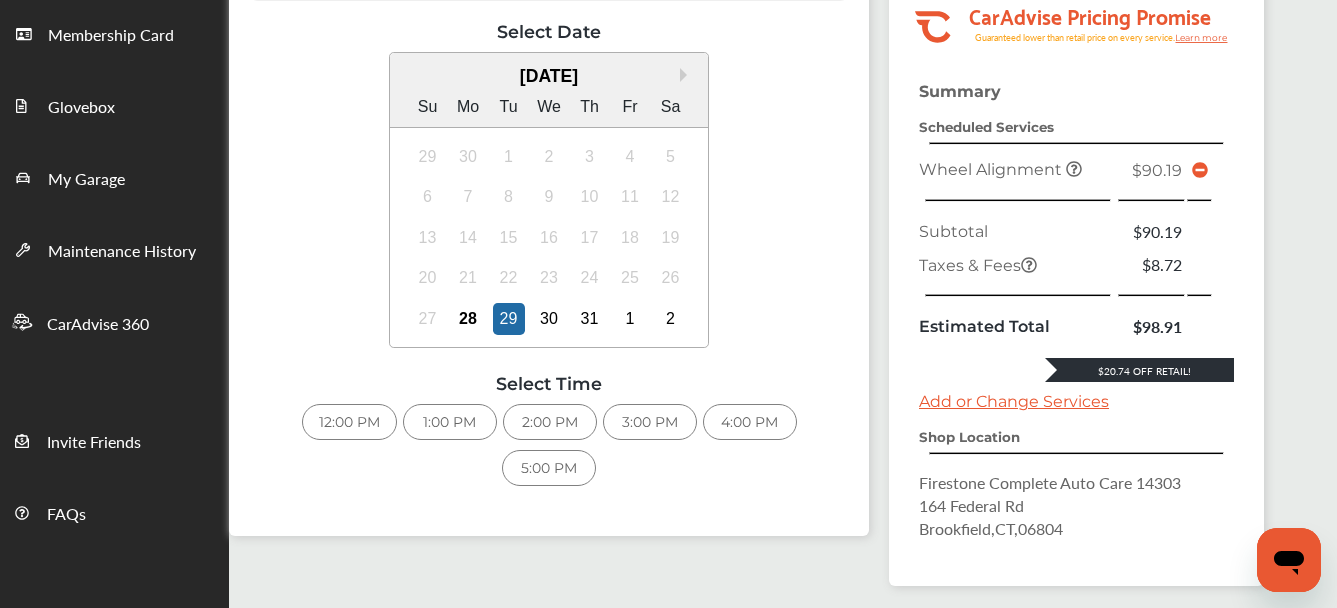 click on "4:00 PM" at bounding box center [750, 422] 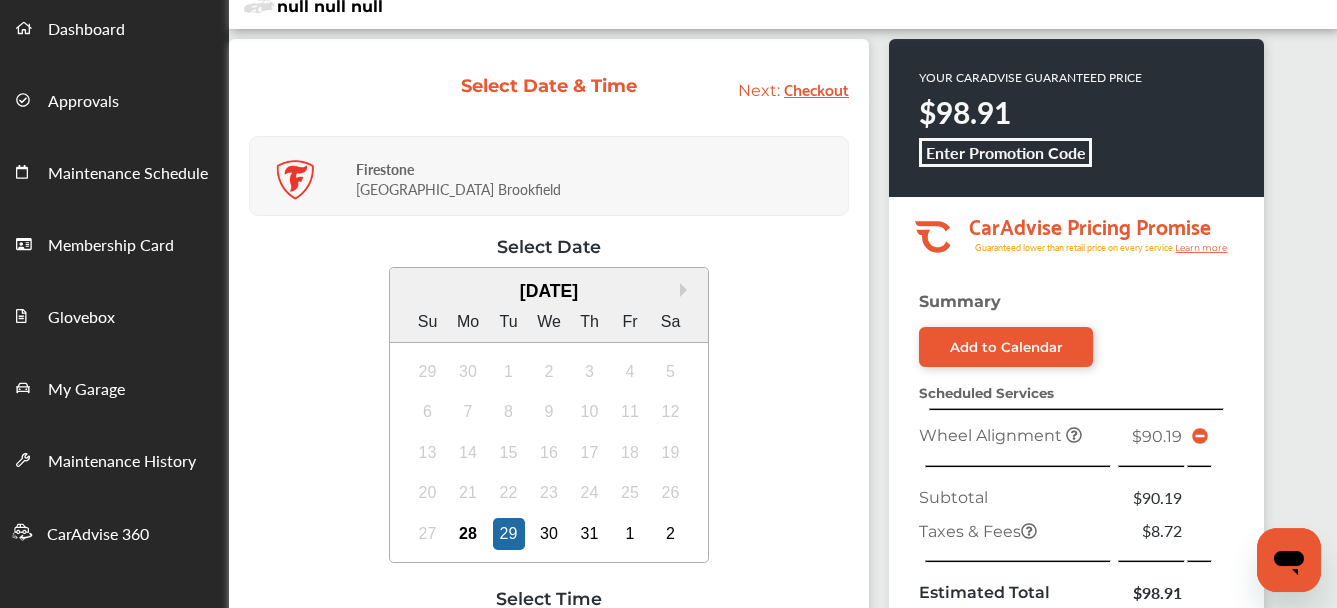 scroll, scrollTop: 0, scrollLeft: 0, axis: both 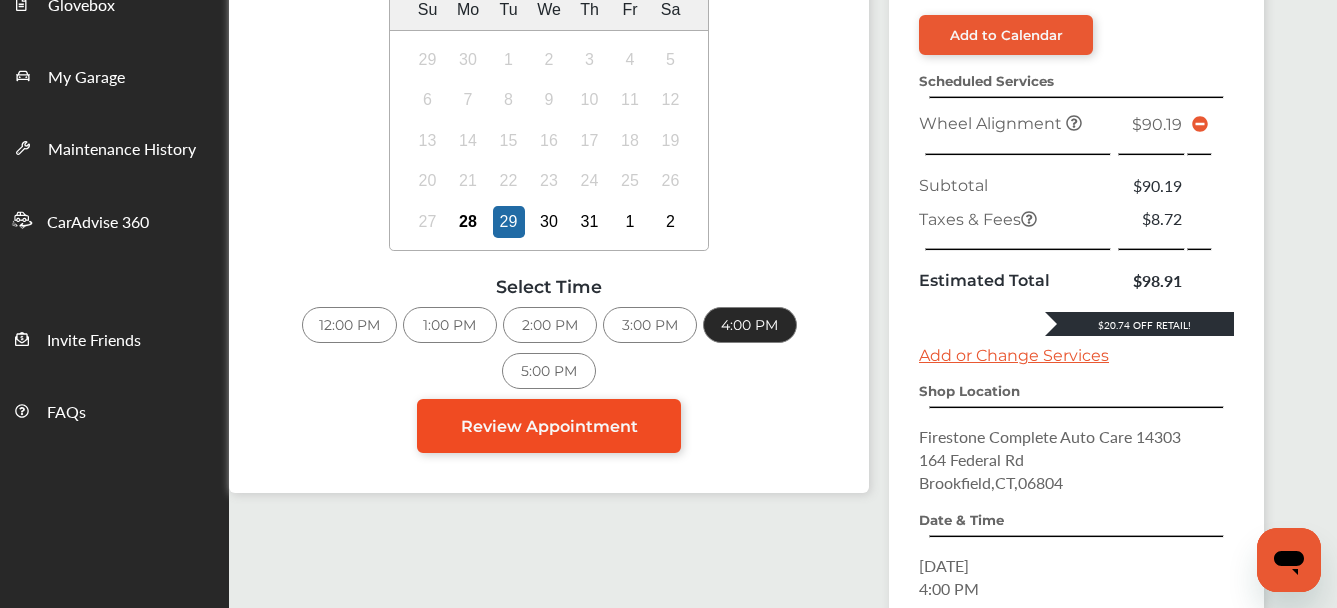 click on "Review Appointment" at bounding box center (549, 426) 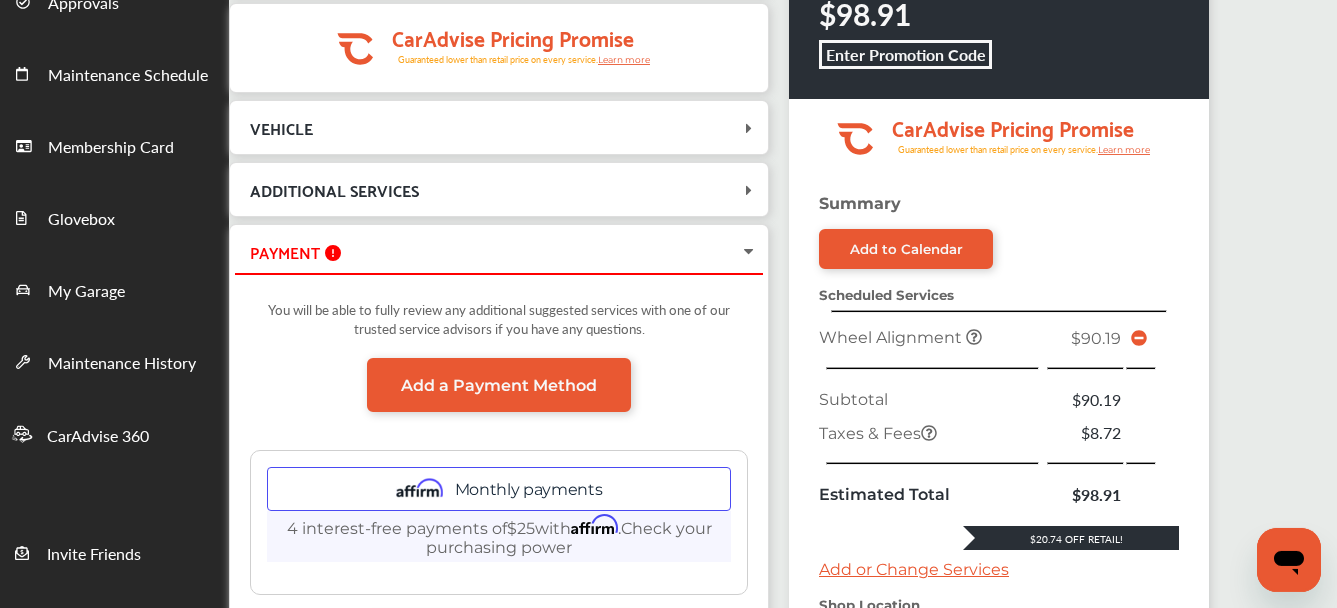 scroll, scrollTop: 204, scrollLeft: 0, axis: vertical 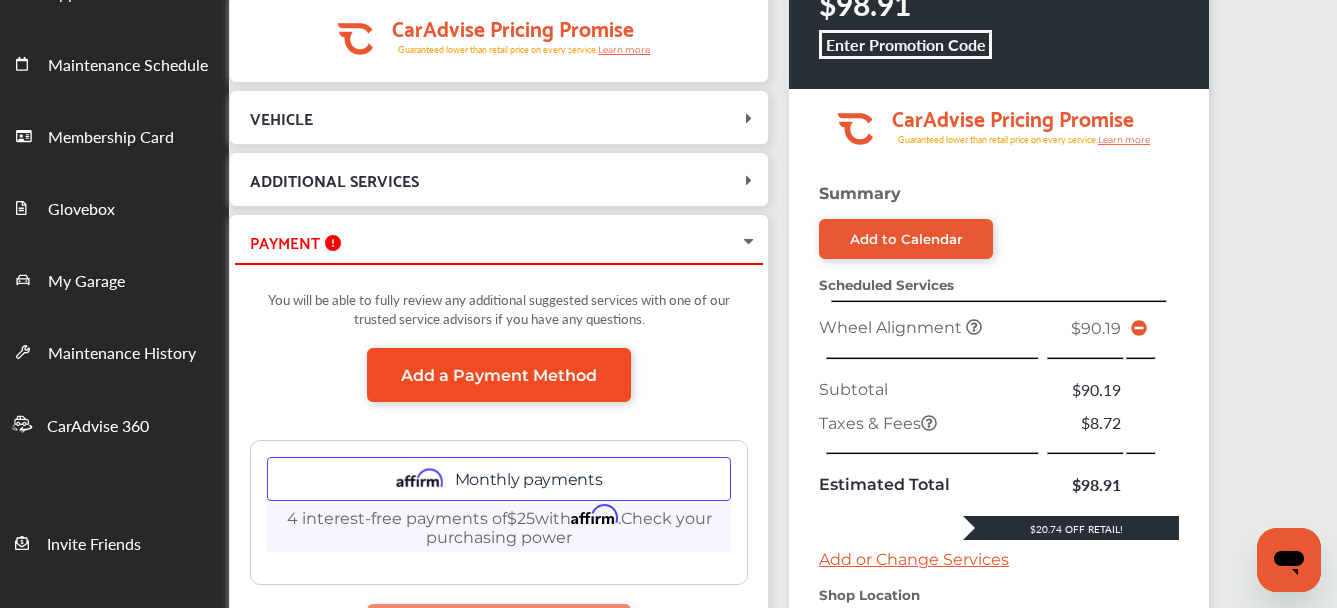 click on "Add a Payment Method" at bounding box center [499, 375] 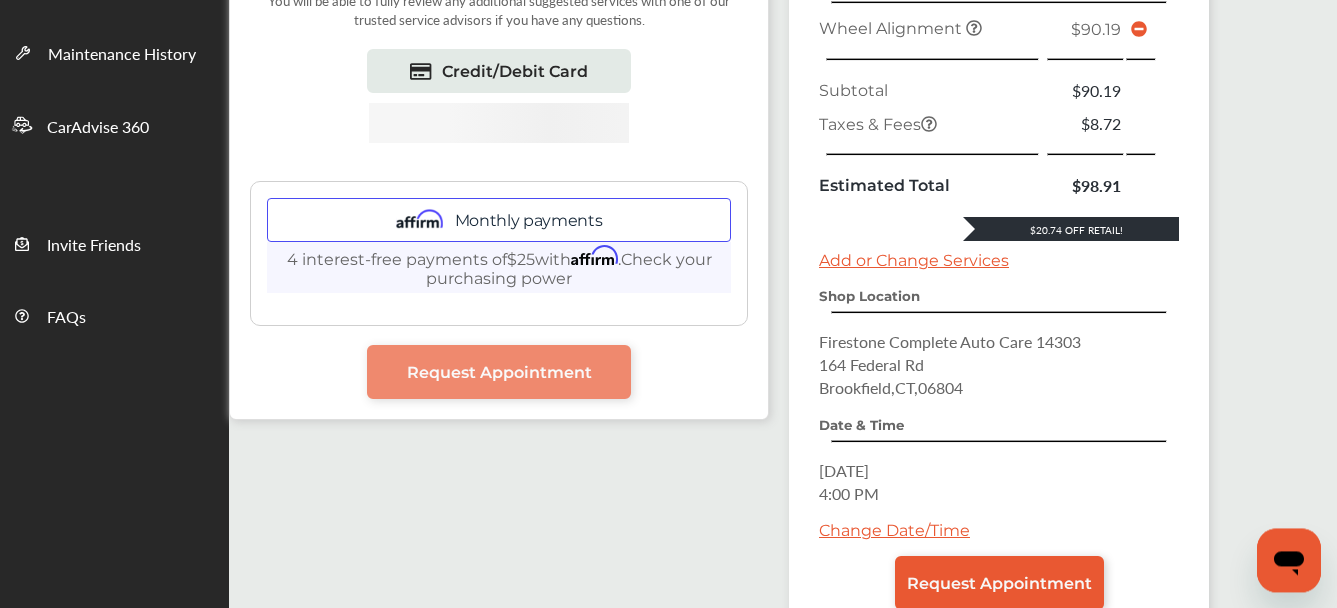 scroll, scrollTop: 408, scrollLeft: 0, axis: vertical 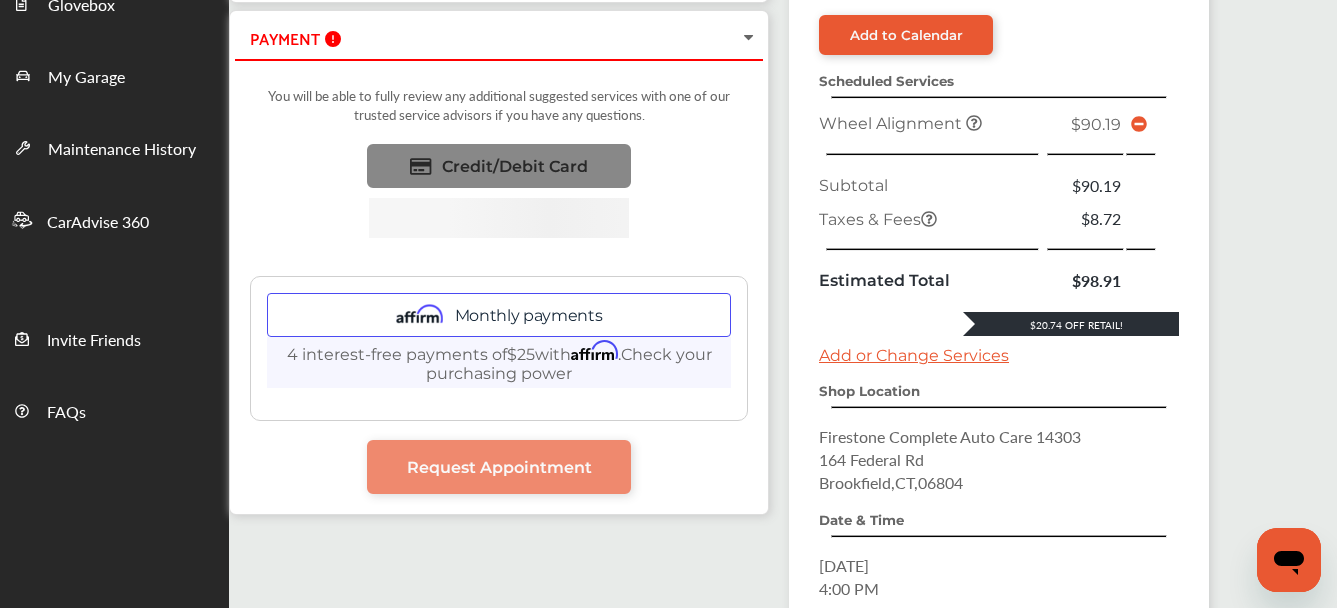 click on "Credit/Debit Card" at bounding box center [515, 166] 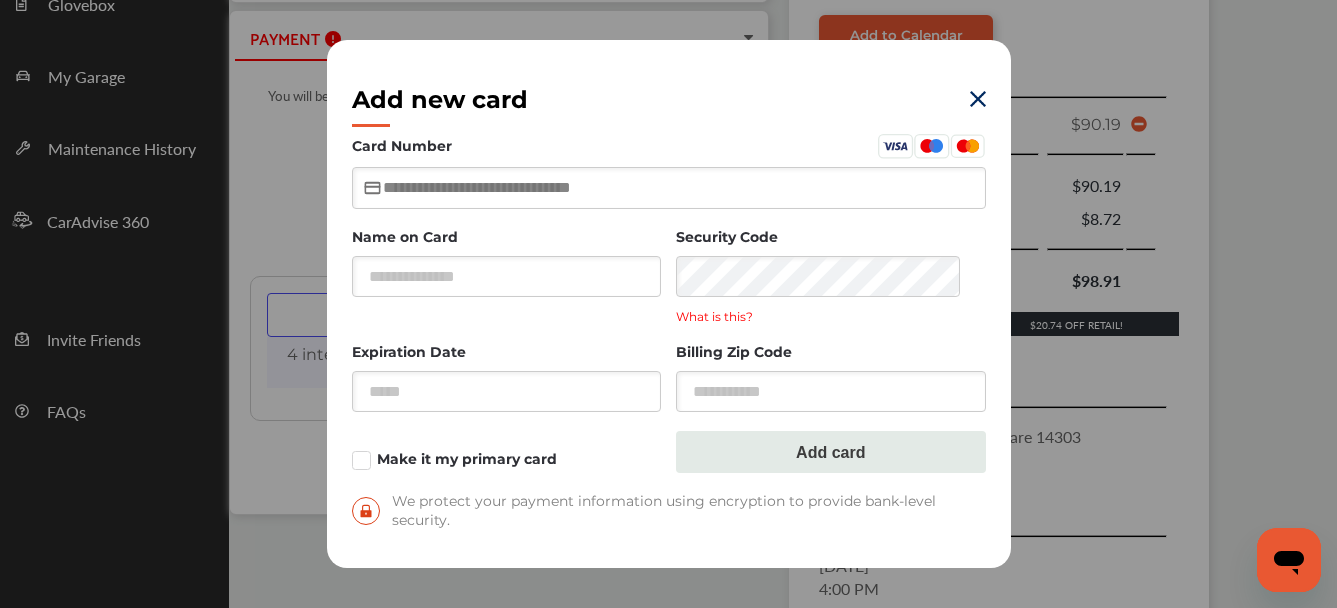 click at bounding box center [669, 187] 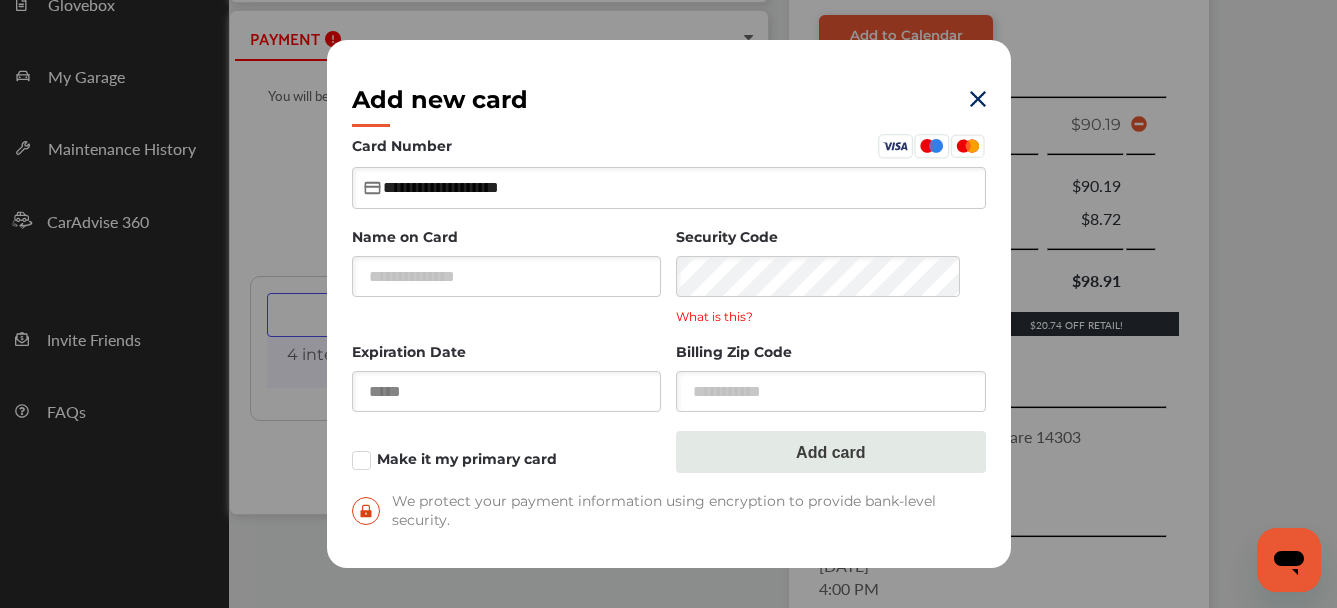type on "*****" 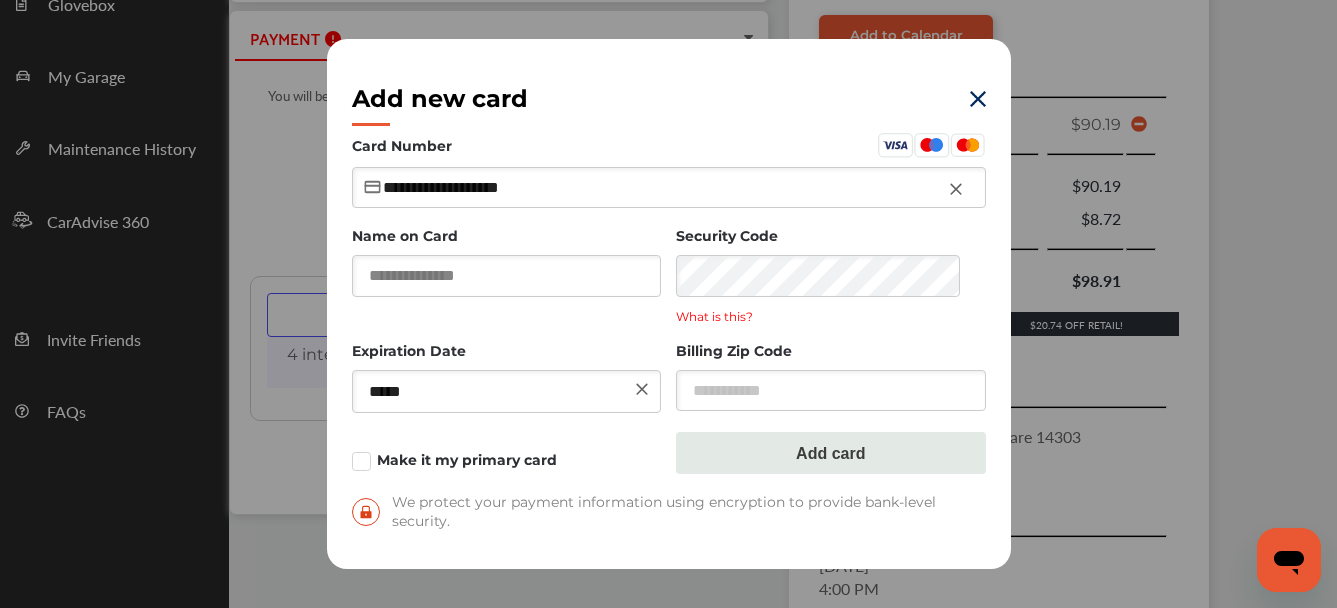 type on "**********" 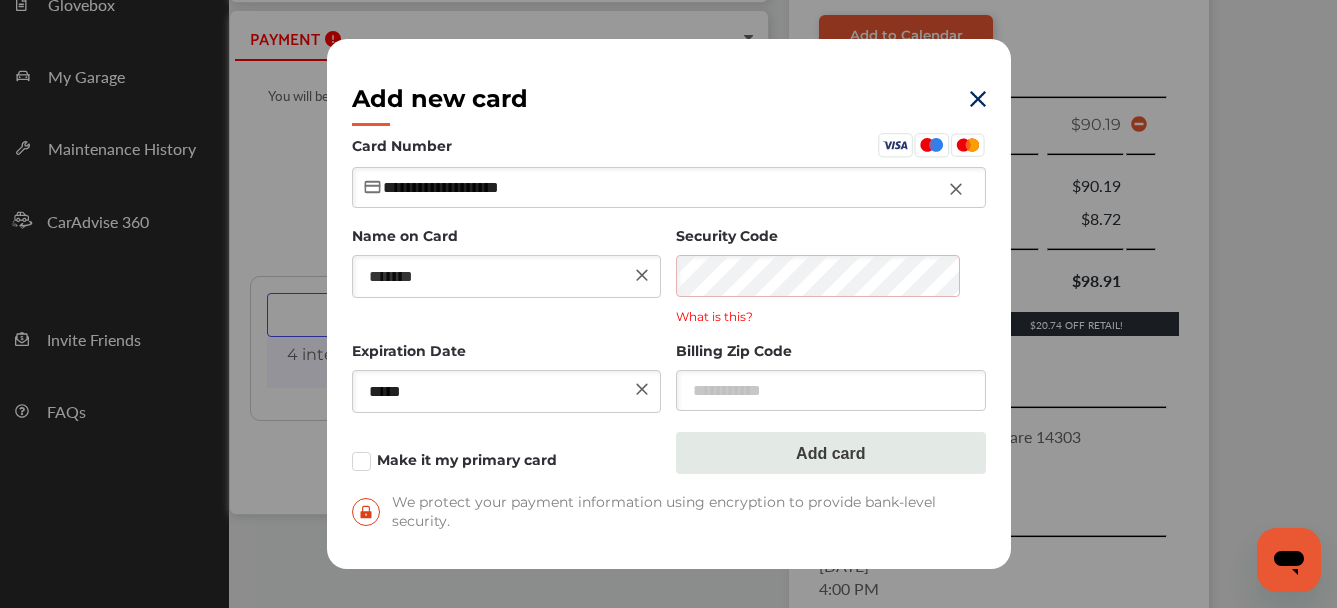 click on "*******" at bounding box center [507, 276] 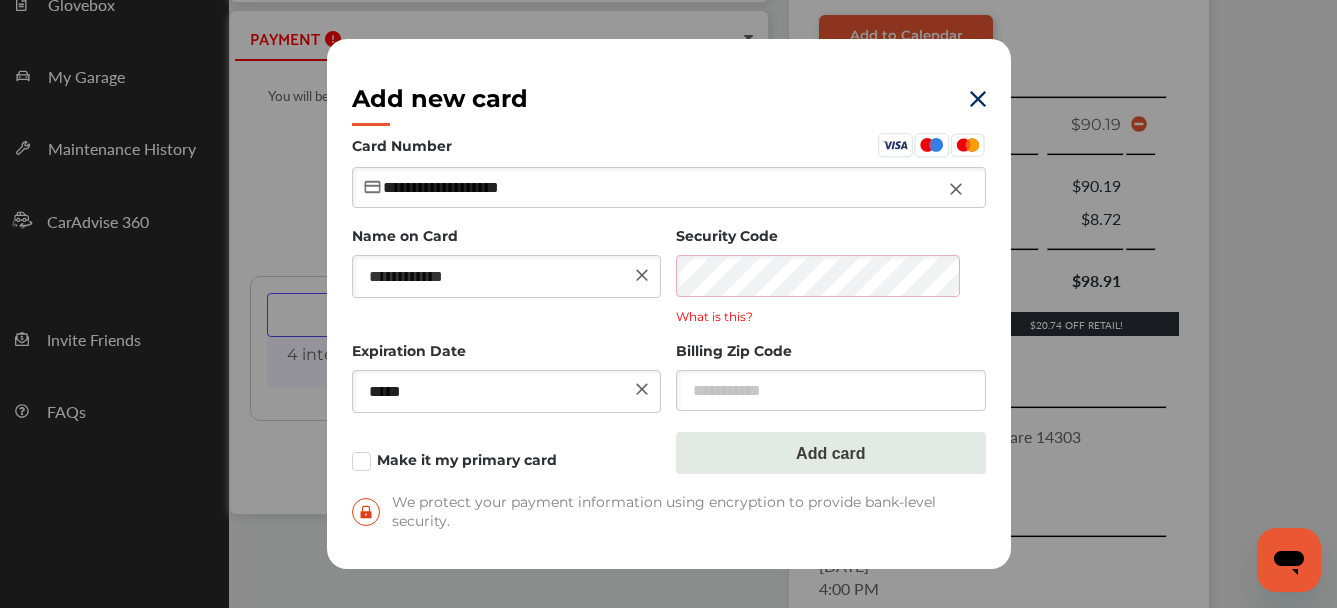 type on "**********" 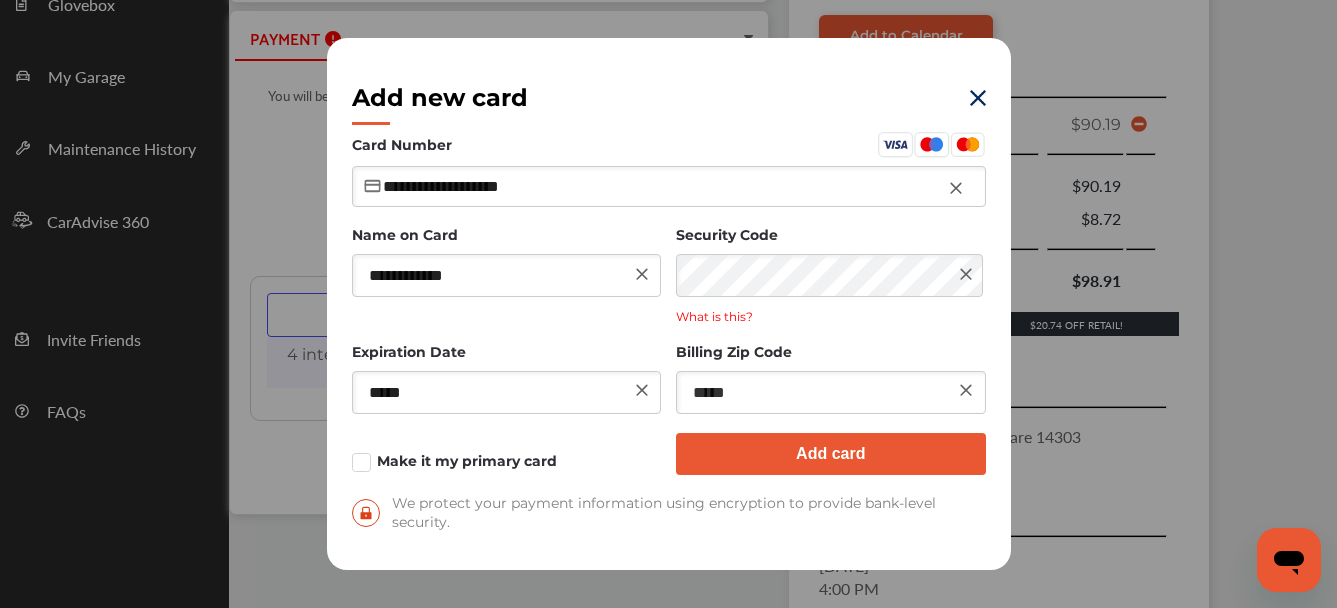 type on "*****" 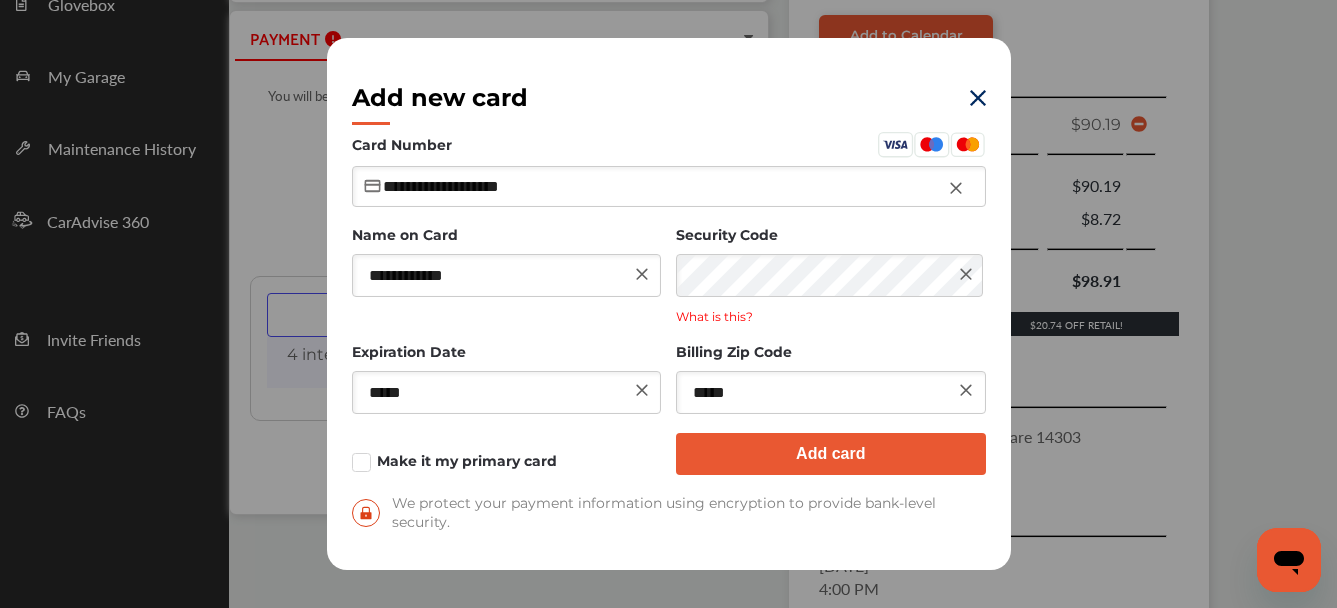 click on "Add card" at bounding box center (831, 454) 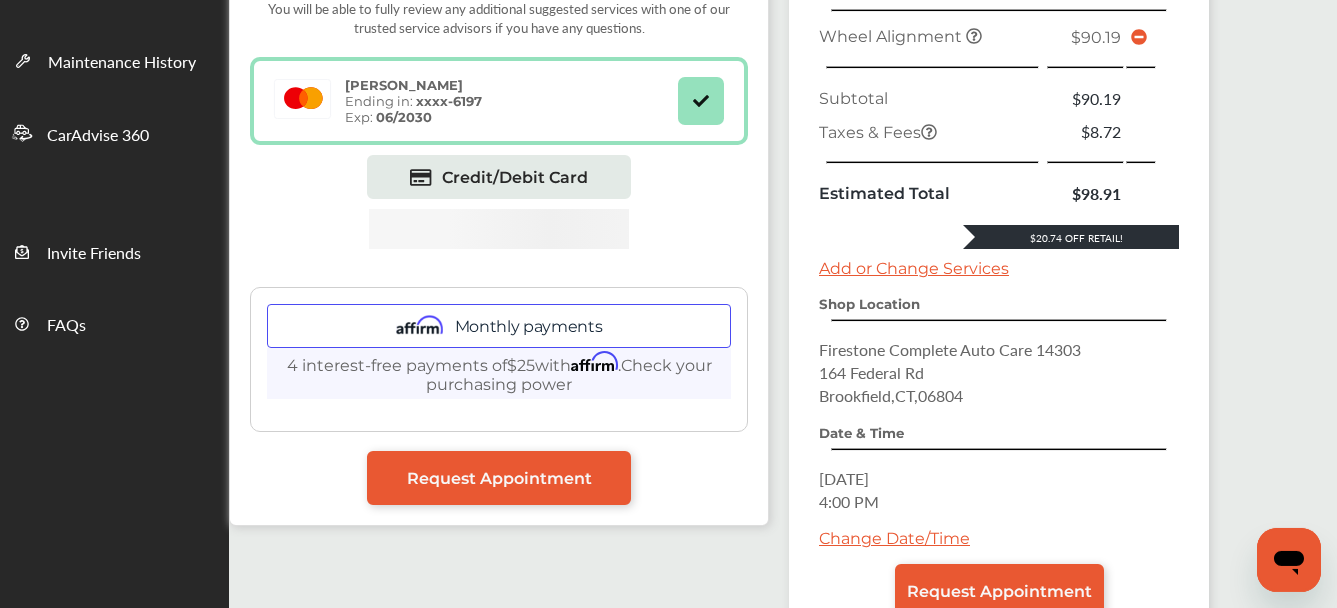 scroll, scrollTop: 612, scrollLeft: 0, axis: vertical 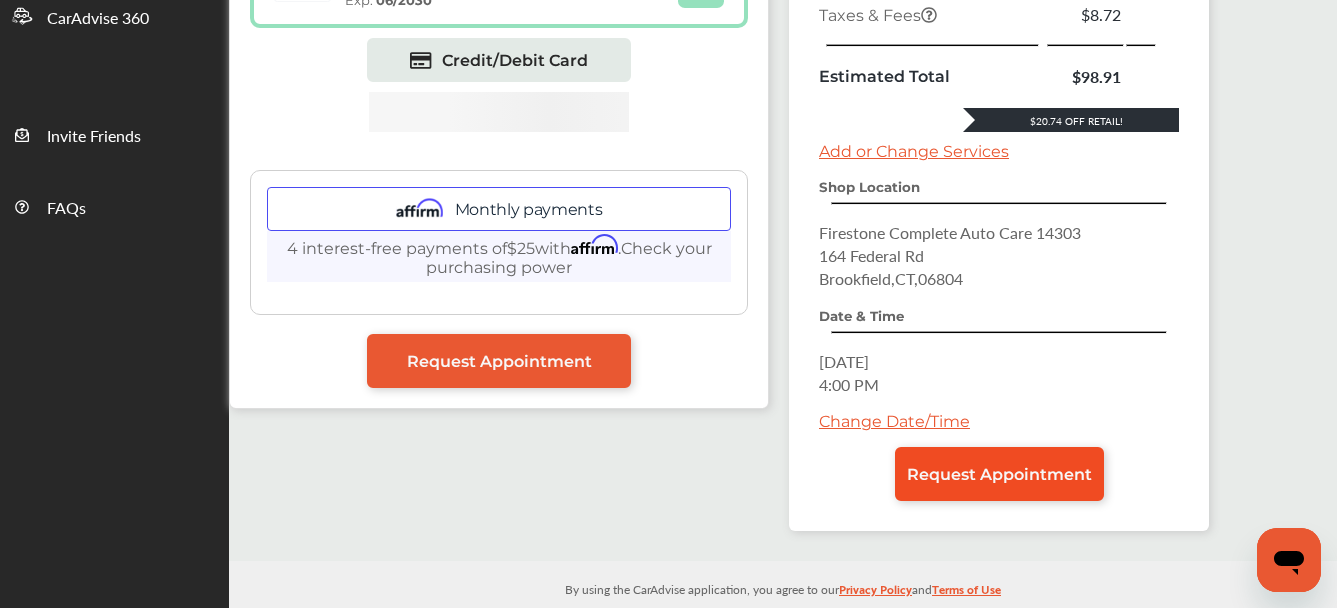 click on "Request Appointment" at bounding box center (999, 474) 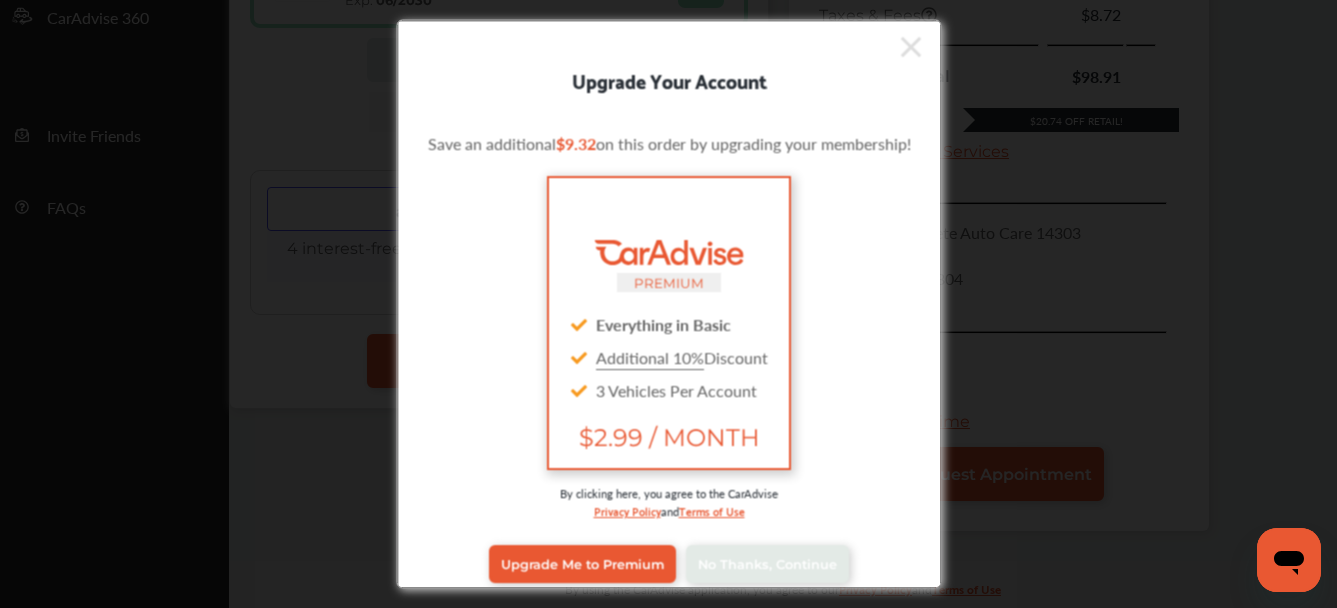 scroll, scrollTop: 16, scrollLeft: 0, axis: vertical 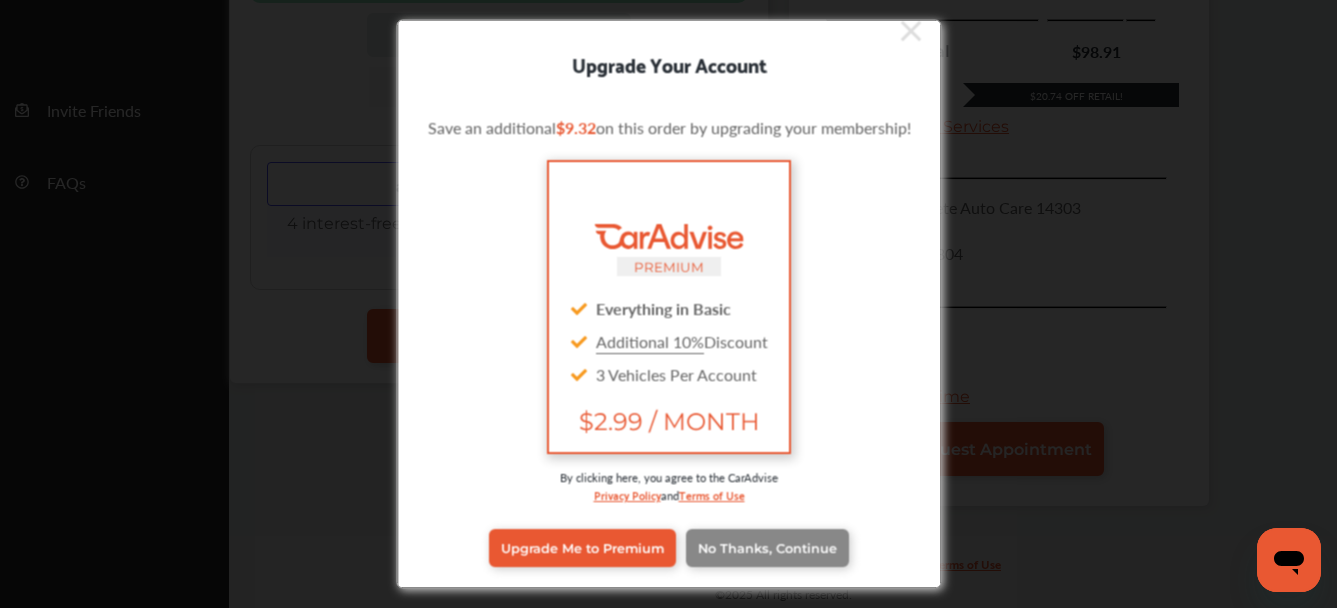 click on "No Thanks, Continue" at bounding box center [766, 547] 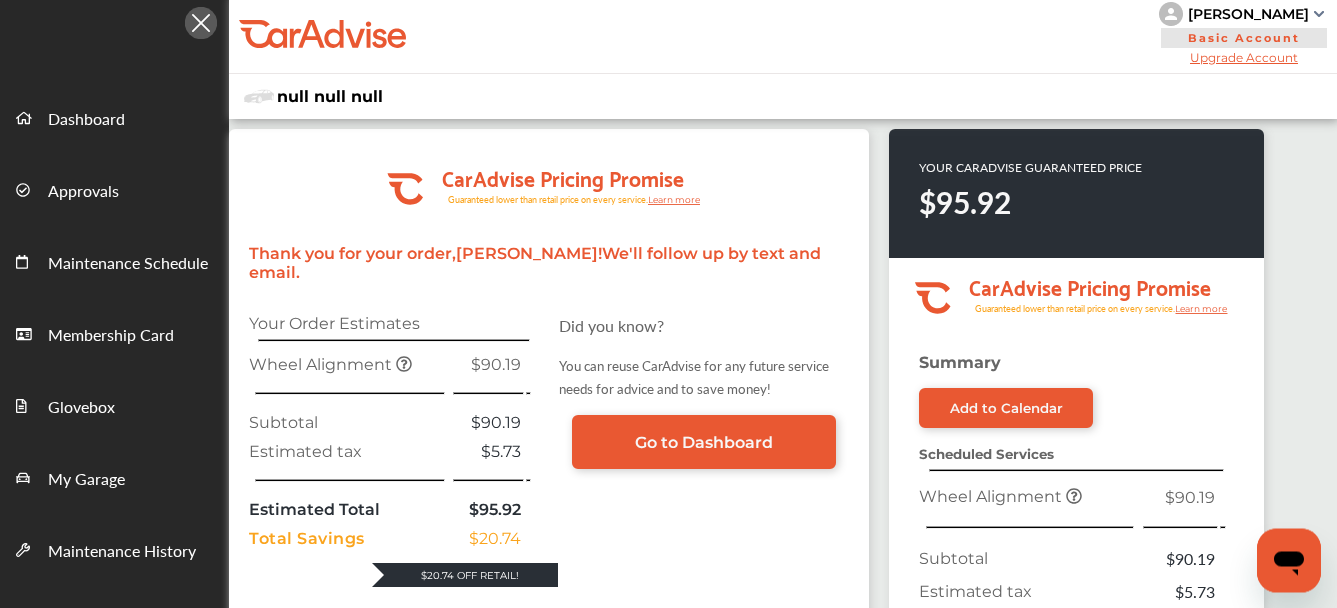 scroll, scrollTop: 0, scrollLeft: 0, axis: both 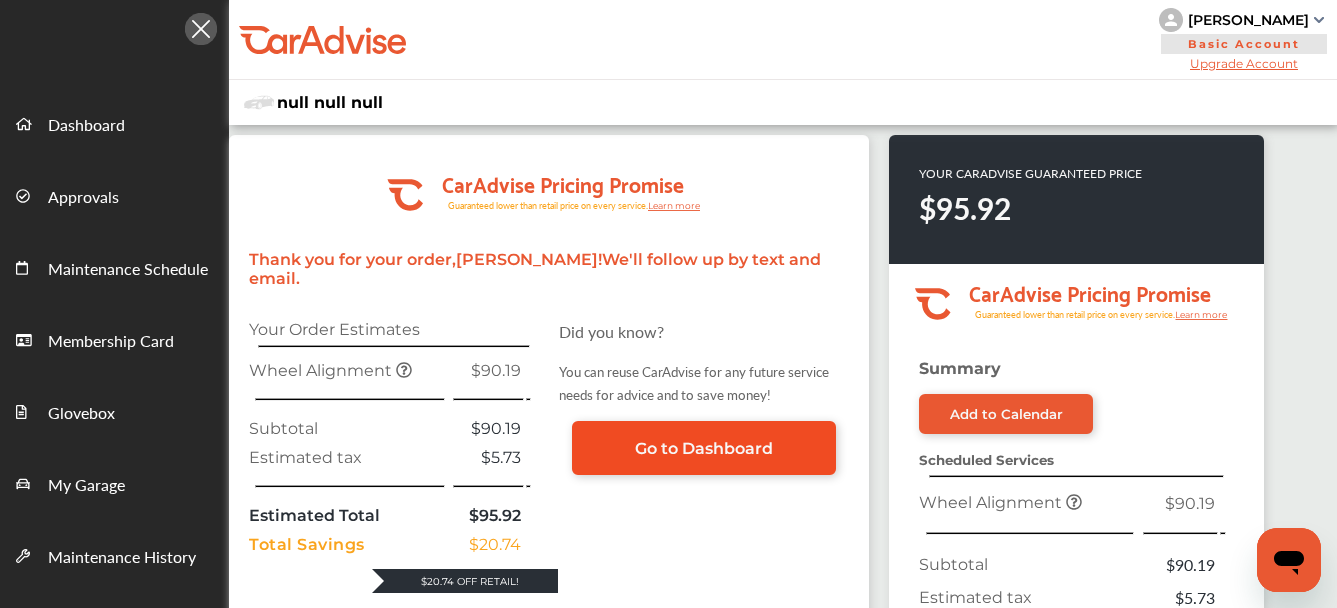 click on "Go to Dashboard" at bounding box center (704, 448) 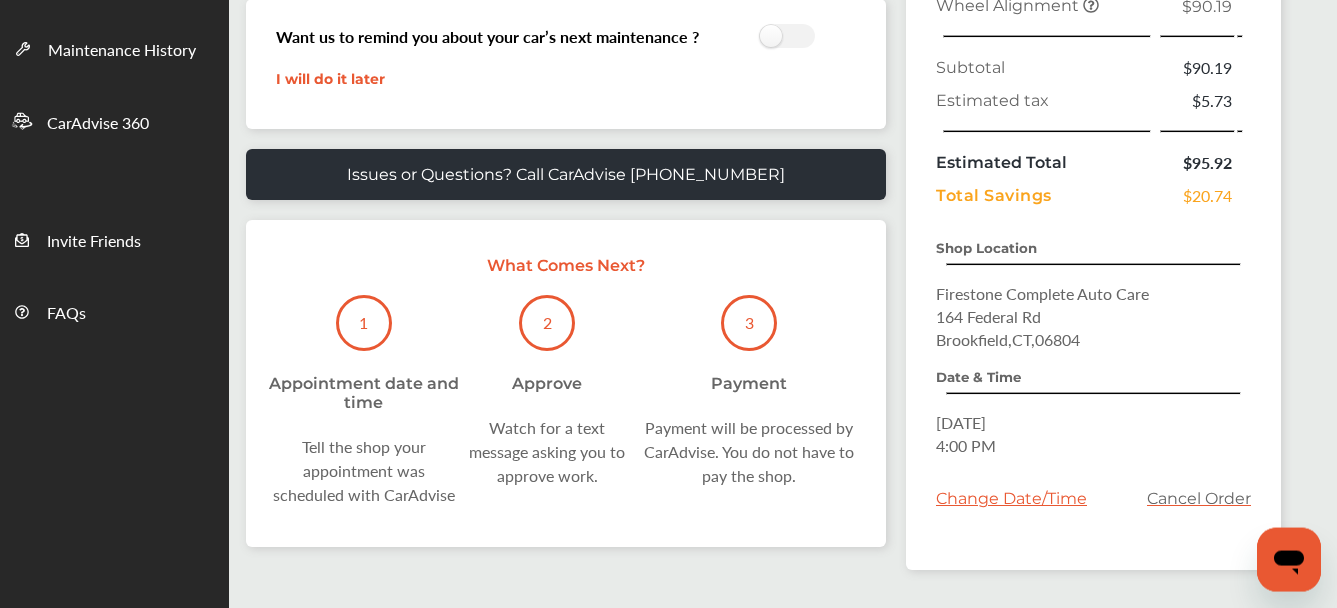 scroll, scrollTop: 510, scrollLeft: 0, axis: vertical 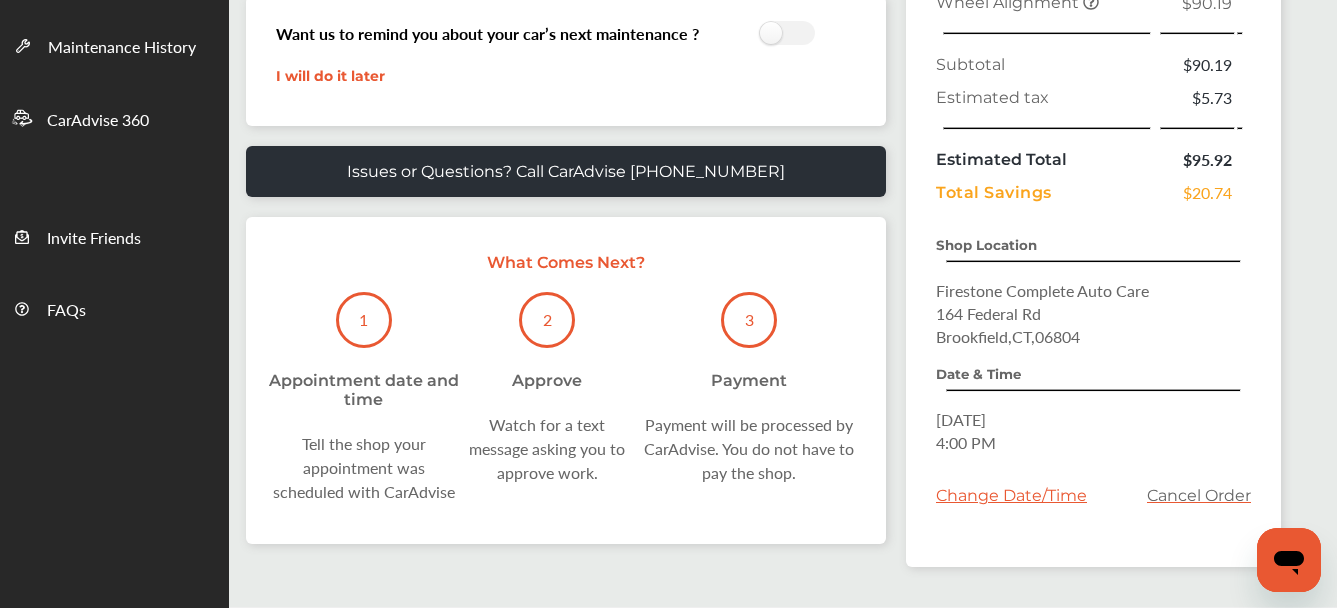 click on "I will do it later" at bounding box center [330, 76] 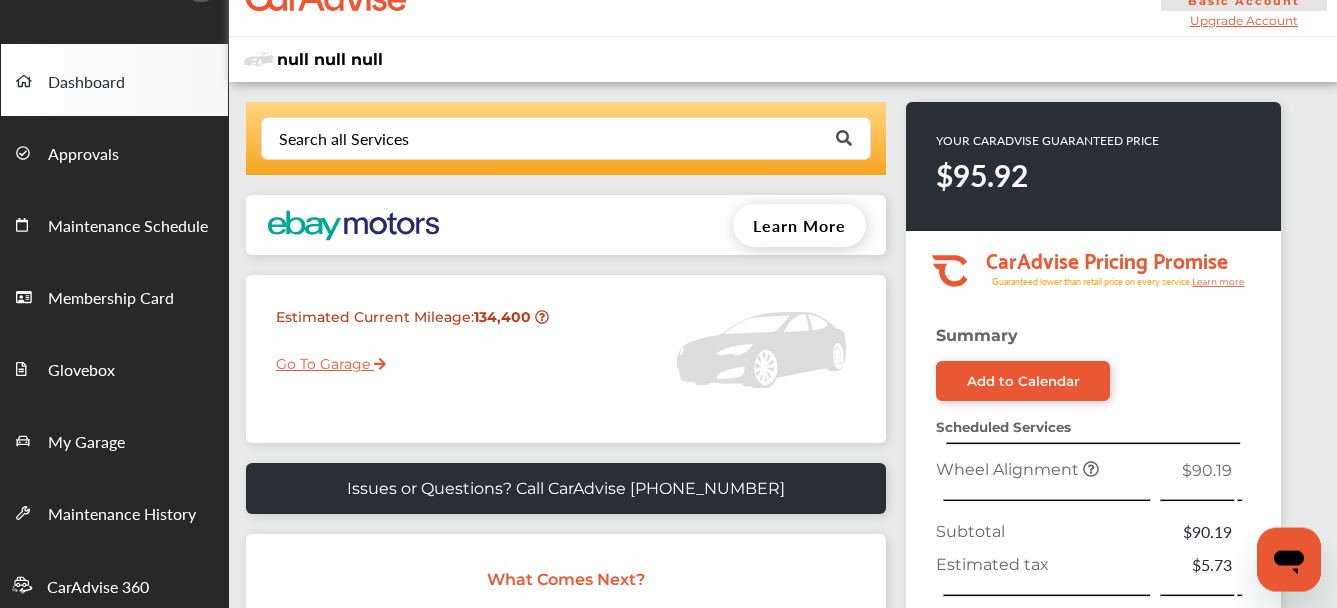 scroll, scrollTop: 0, scrollLeft: 0, axis: both 